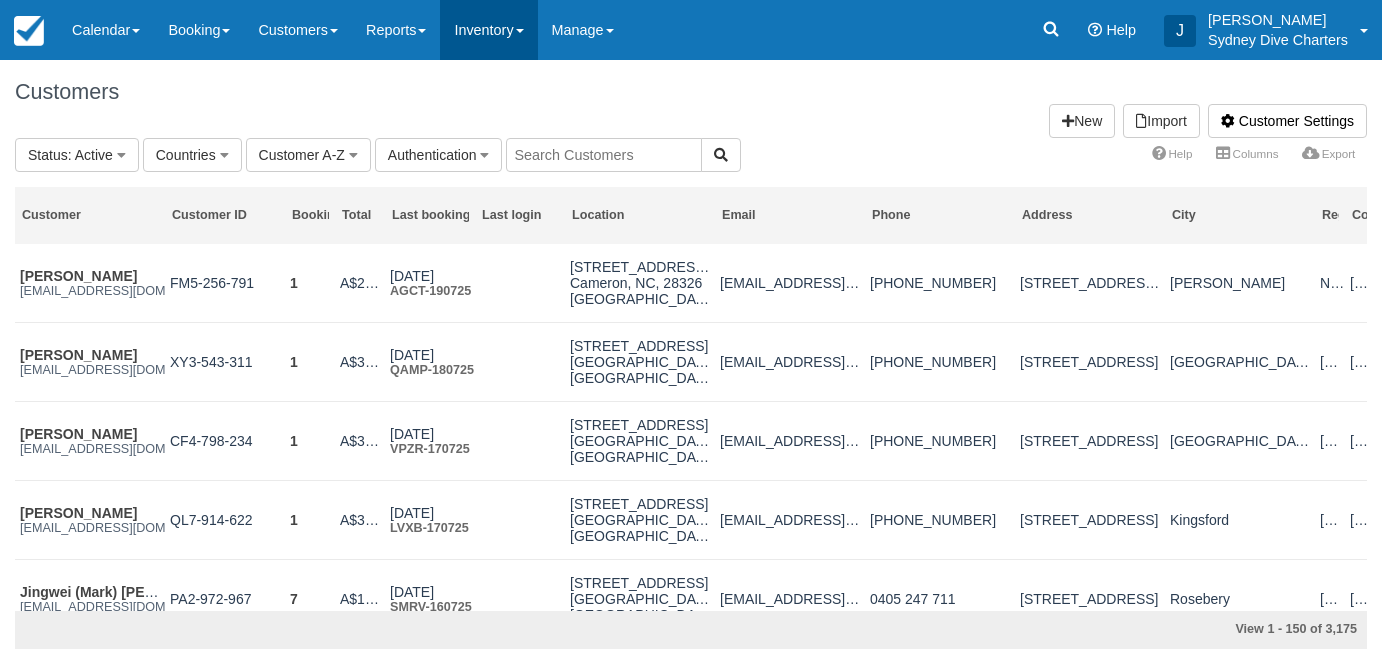 scroll, scrollTop: 0, scrollLeft: 0, axis: both 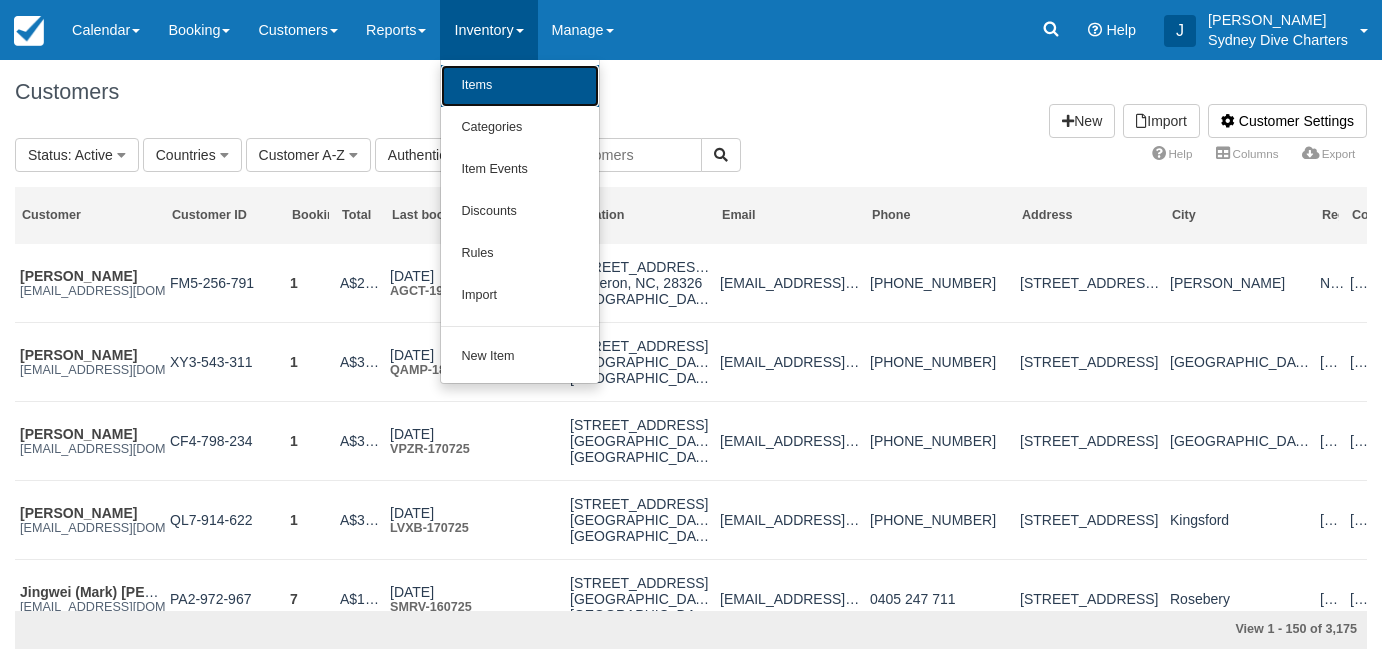 click on "Items" at bounding box center (520, 86) 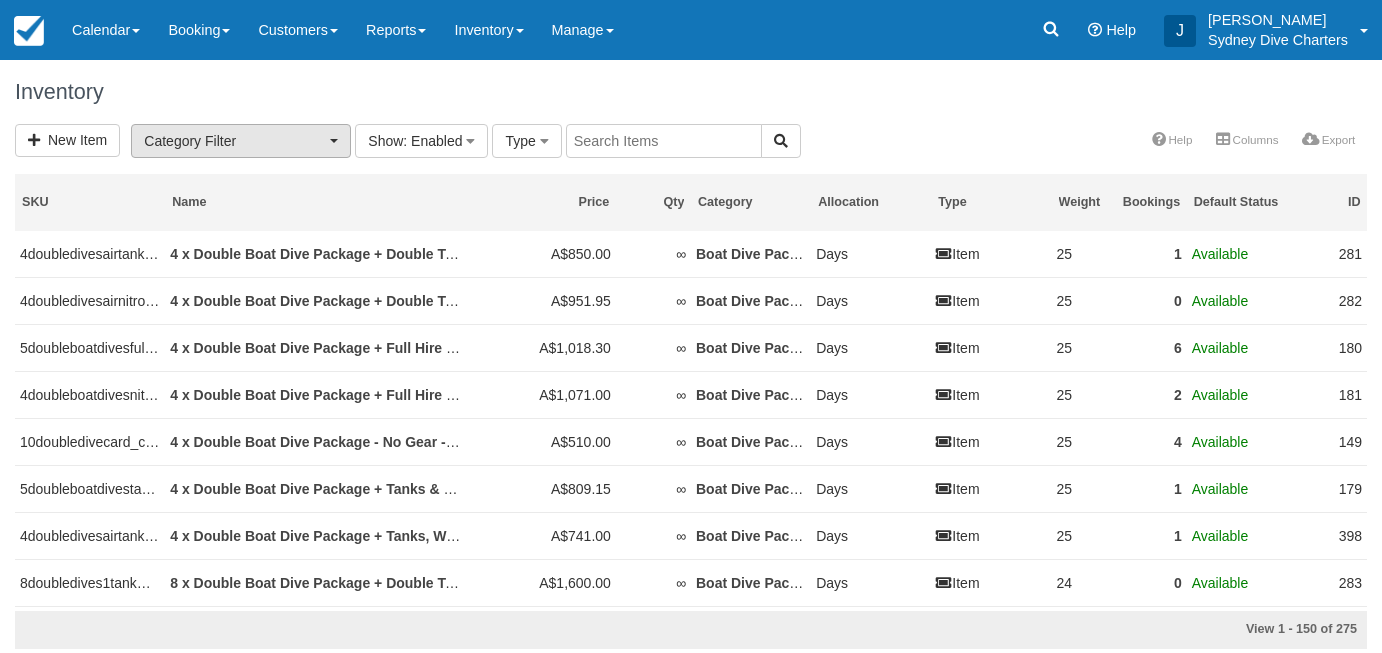scroll, scrollTop: 0, scrollLeft: 0, axis: both 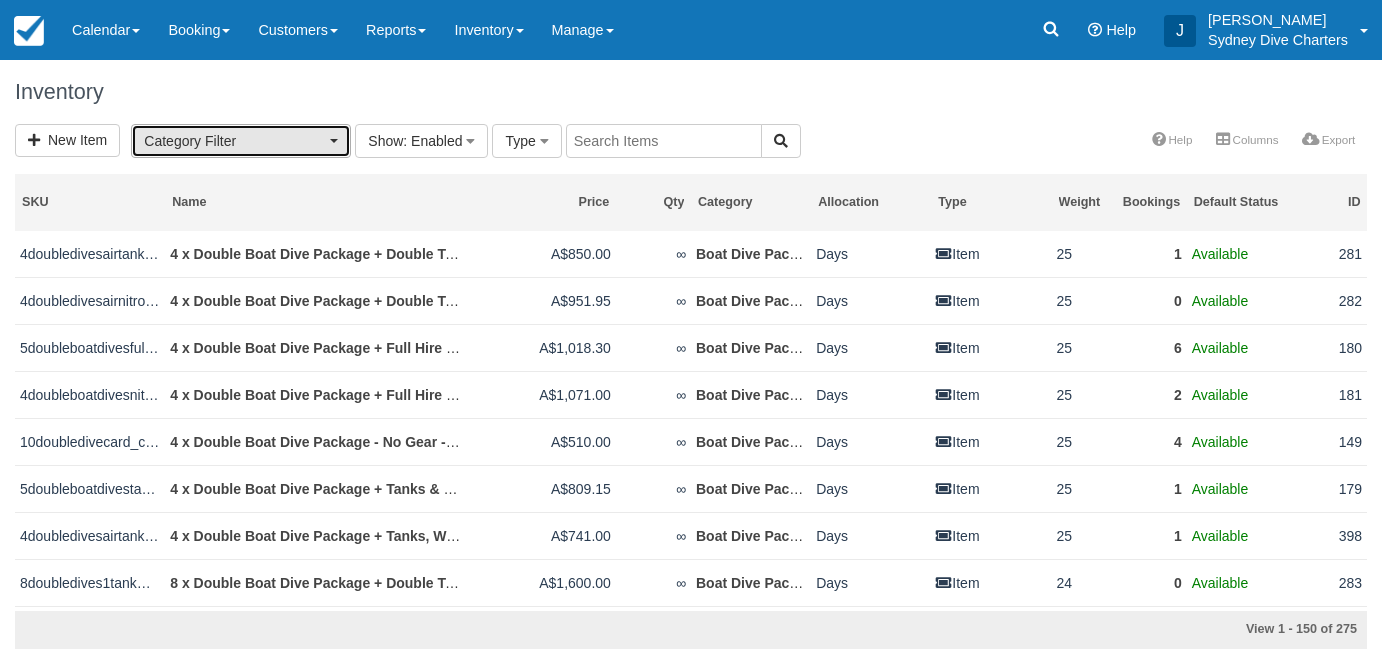 click on "Category Filter" at bounding box center (241, 141) 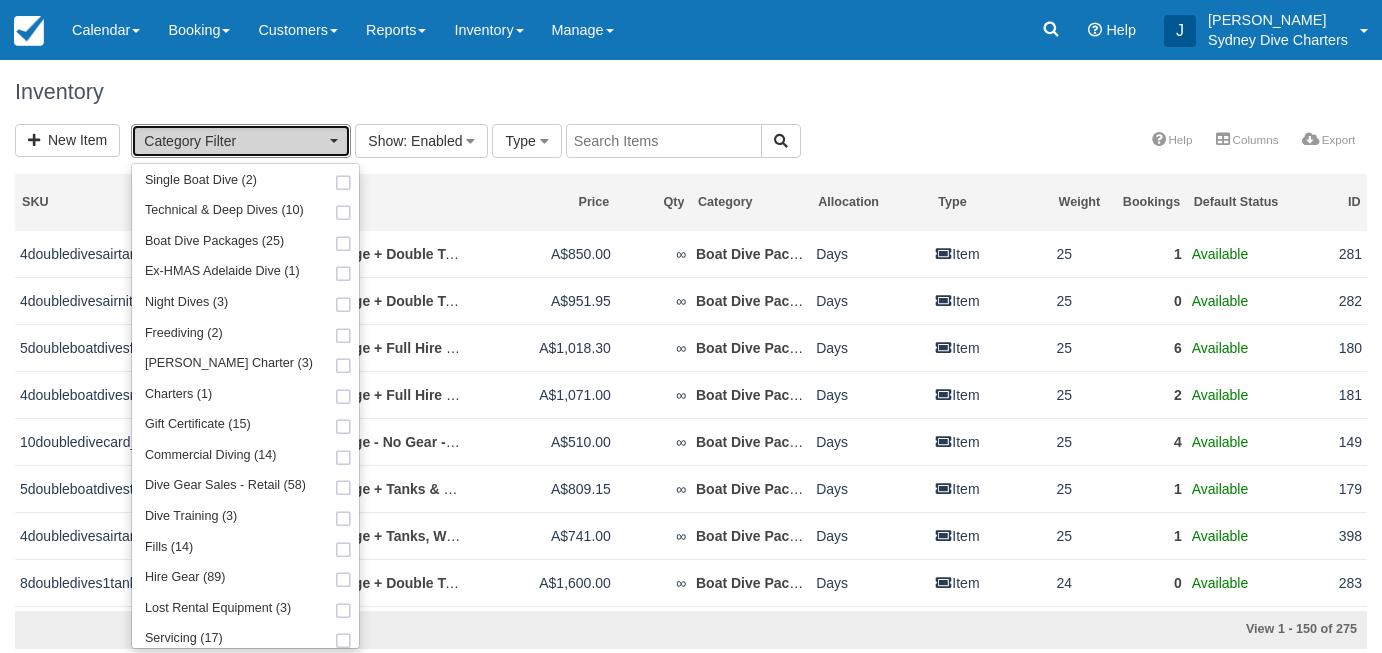 scroll, scrollTop: 250, scrollLeft: 0, axis: vertical 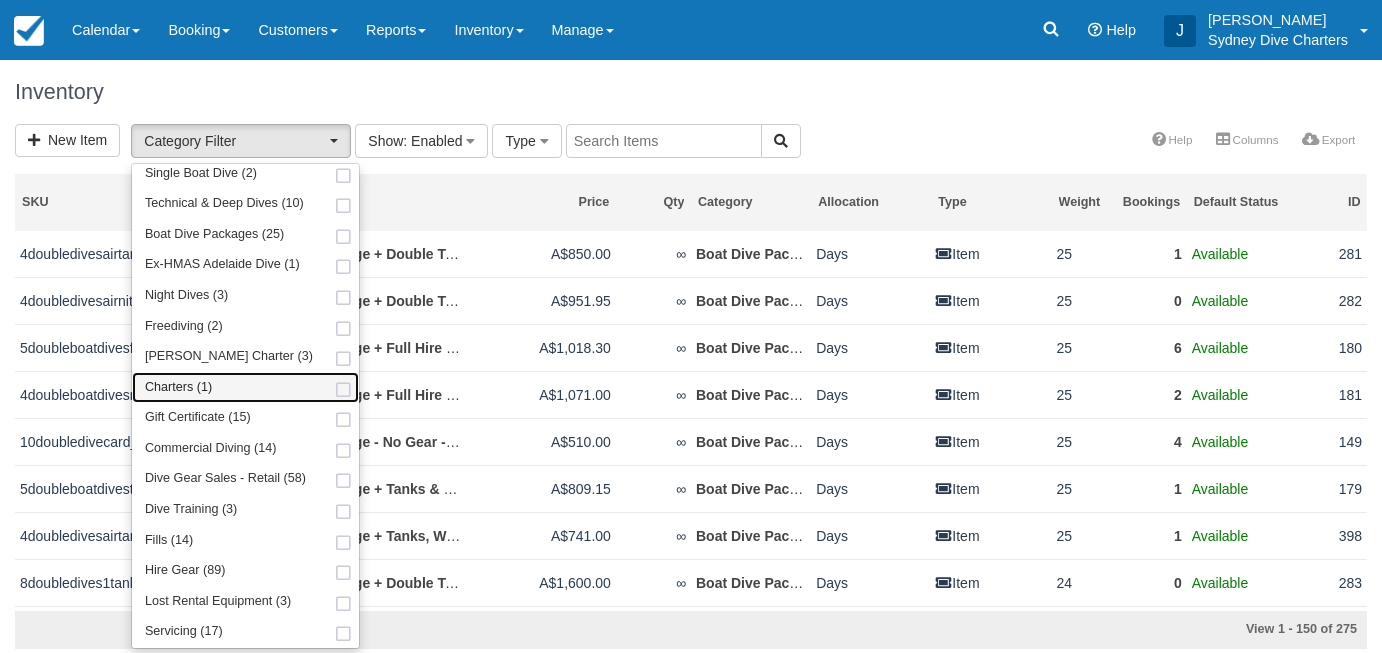 click at bounding box center [343, 390] 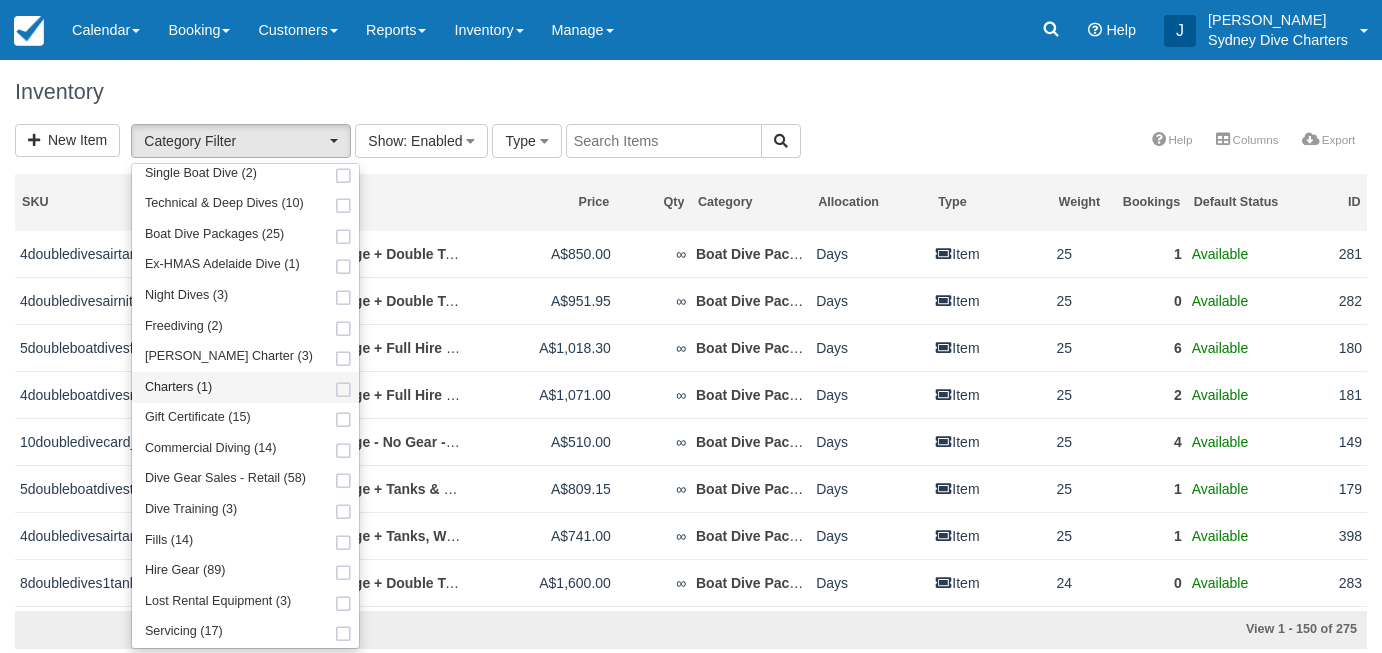 select on "7" 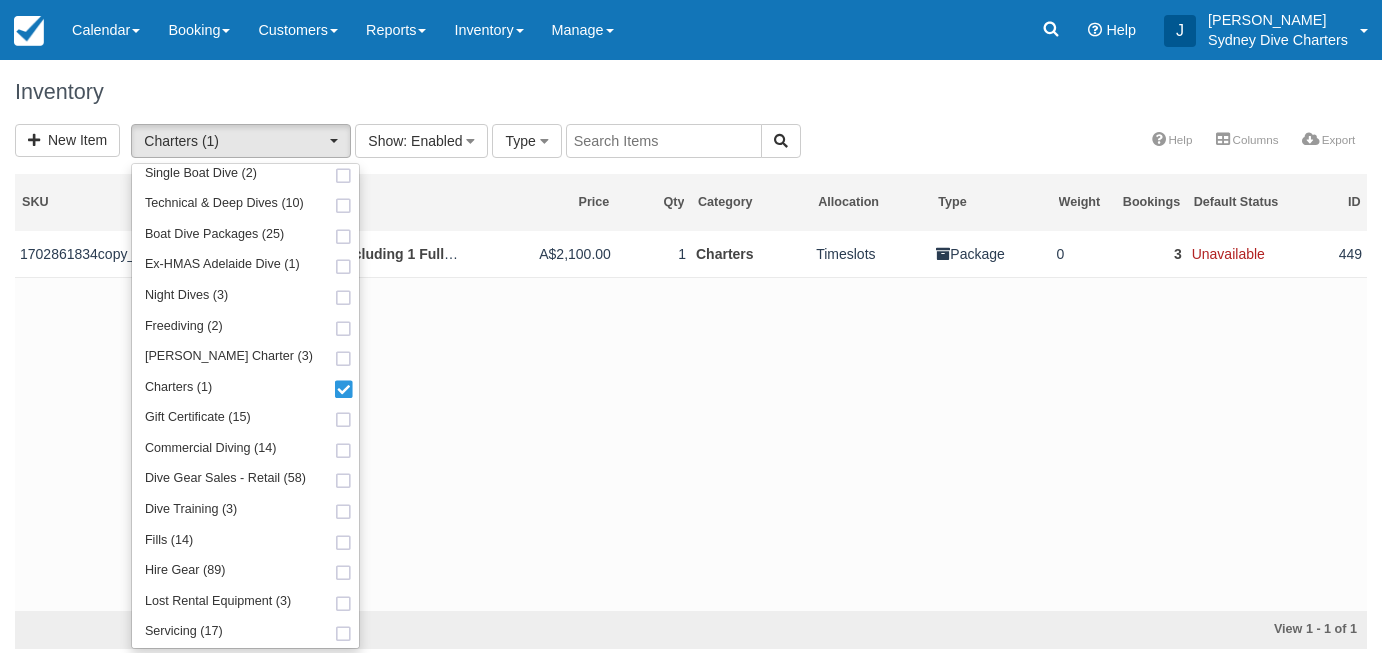 click on "Inventory" at bounding box center (691, 92) 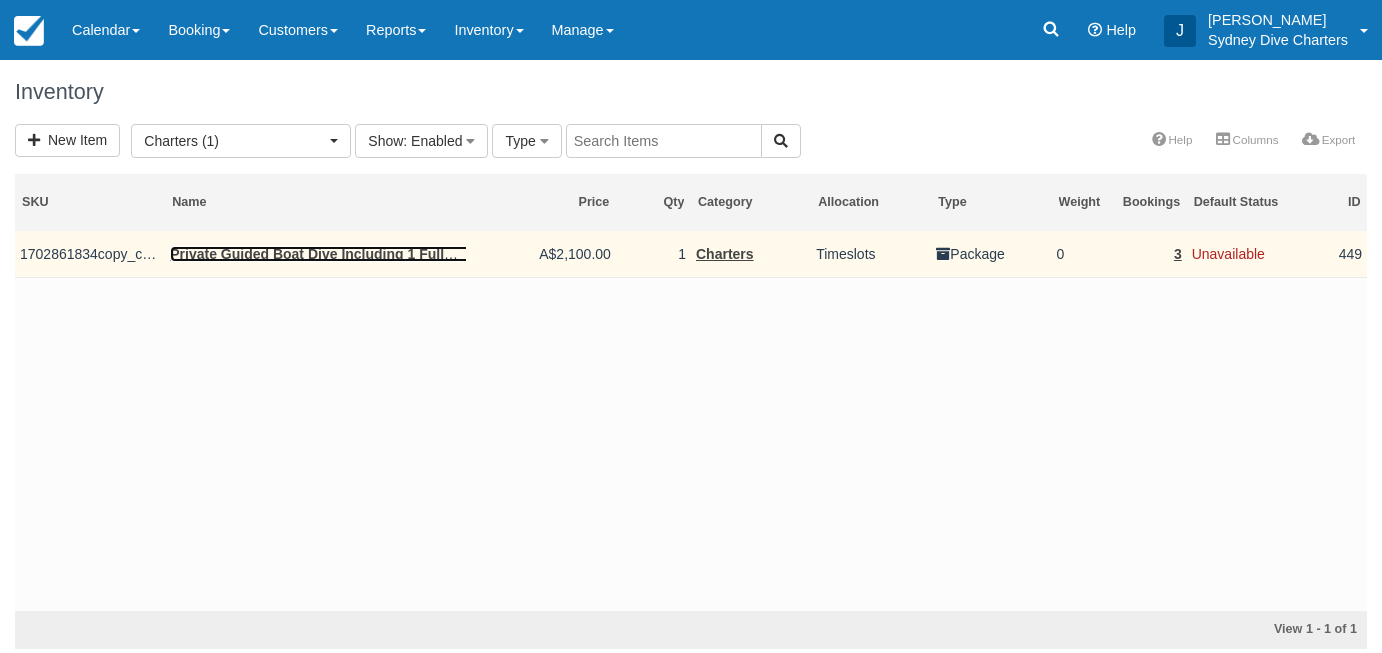 click on "Private Guided Boat Dive Including 1 Full Sets Hire Gear - 7.30am Departure Manly Wharf" at bounding box center (465, 254) 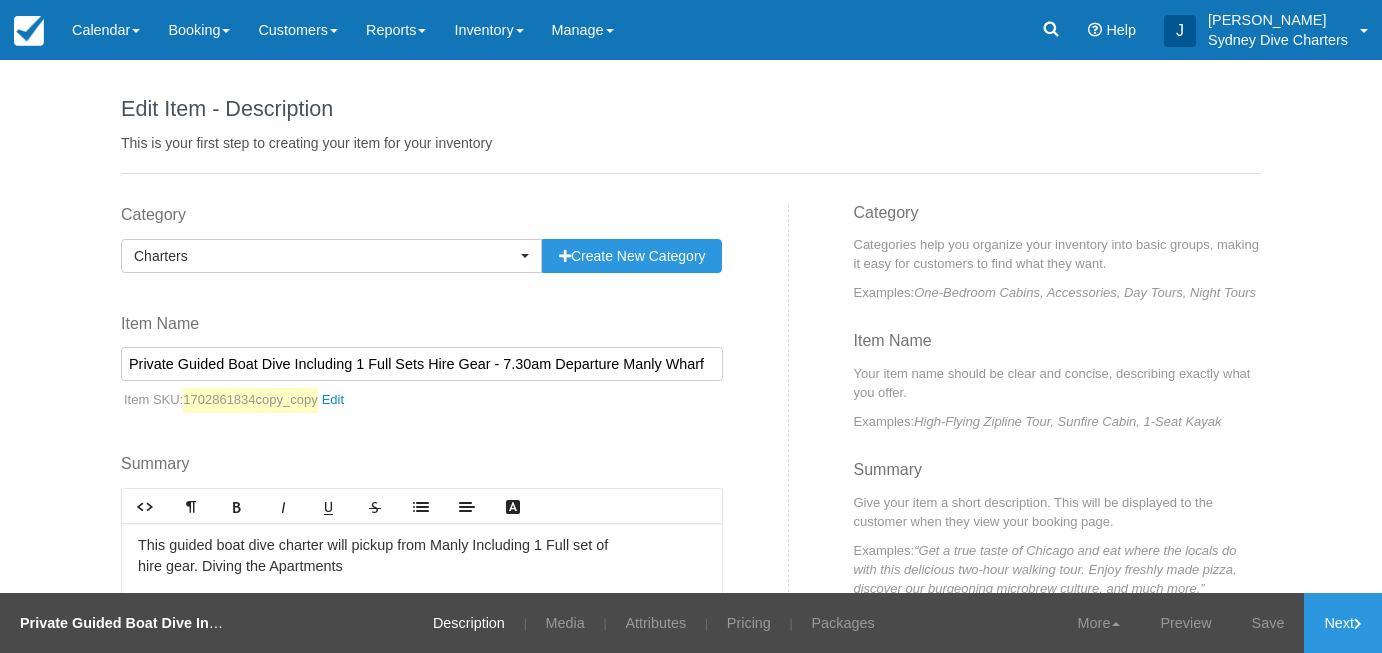 scroll, scrollTop: 0, scrollLeft: 0, axis: both 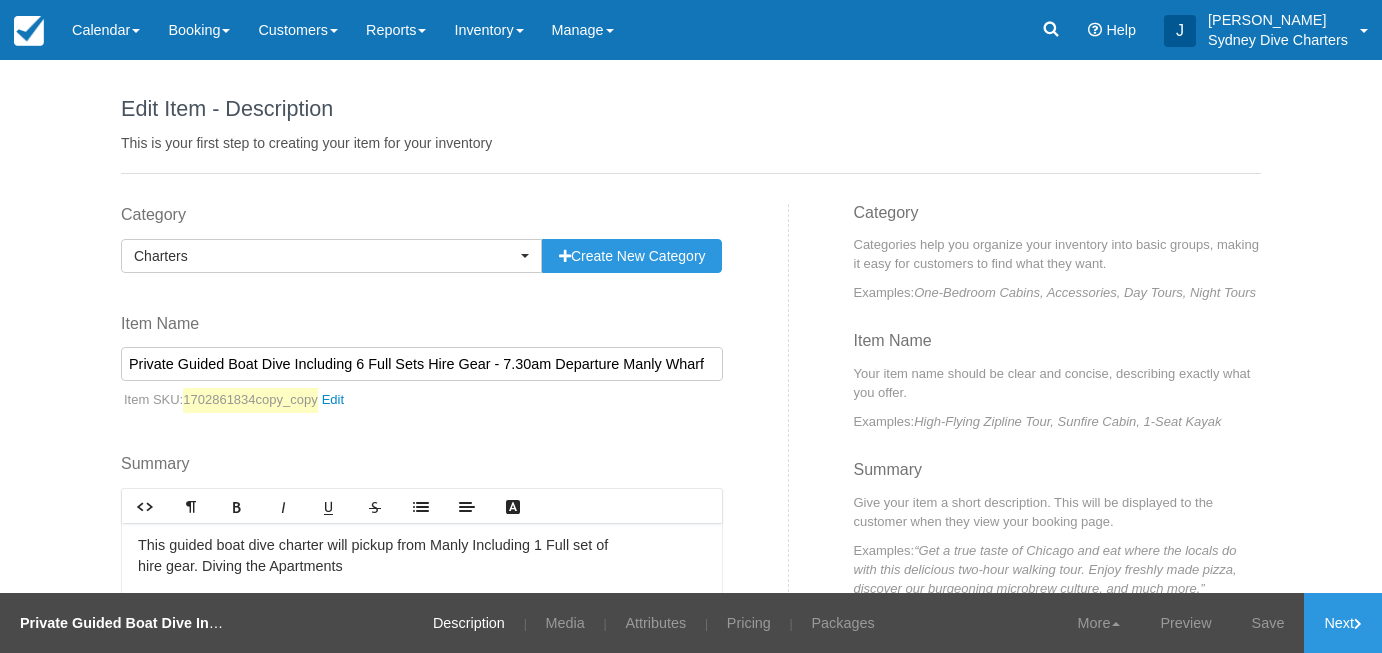click on "Private Guided Boat Dive Including 6 Full Sets Hire Gear - 7.30am Departure Manly Wharf" at bounding box center [422, 364] 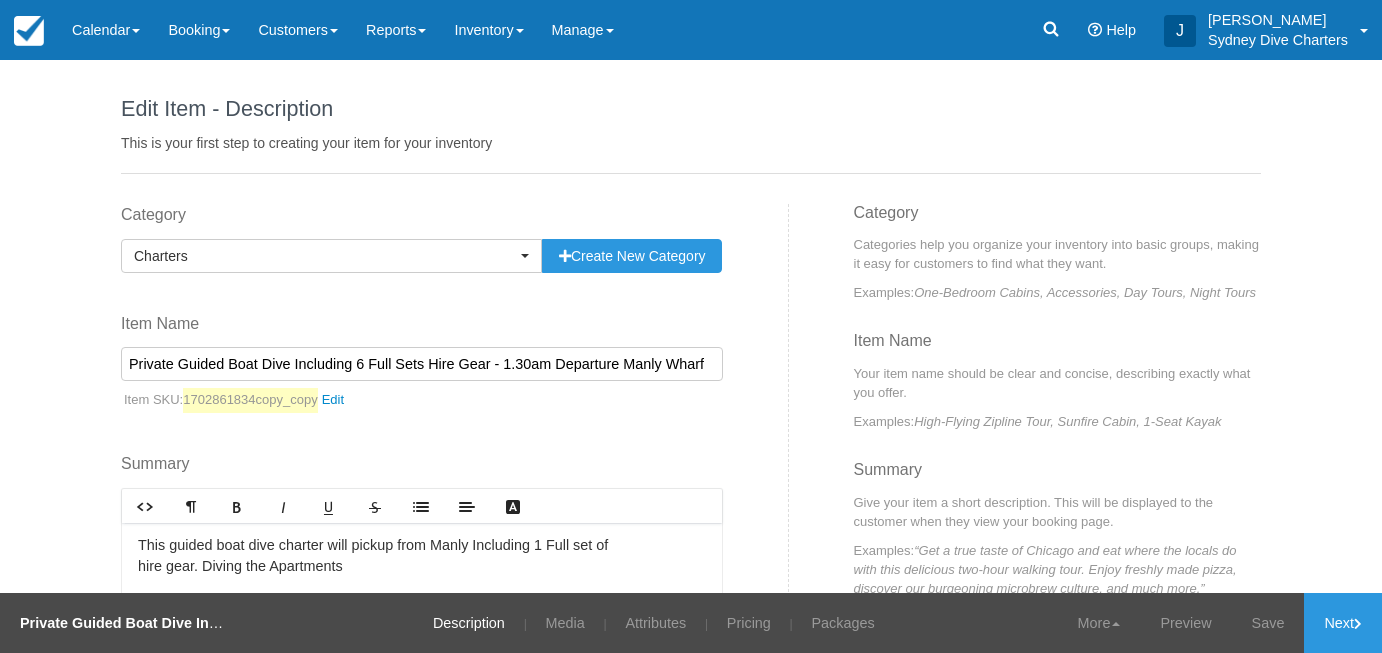 click on "Private Guided Boat Dive Including 6 Full Sets Hire Gear - 1.30am Departure Manly Wharf" at bounding box center [422, 364] 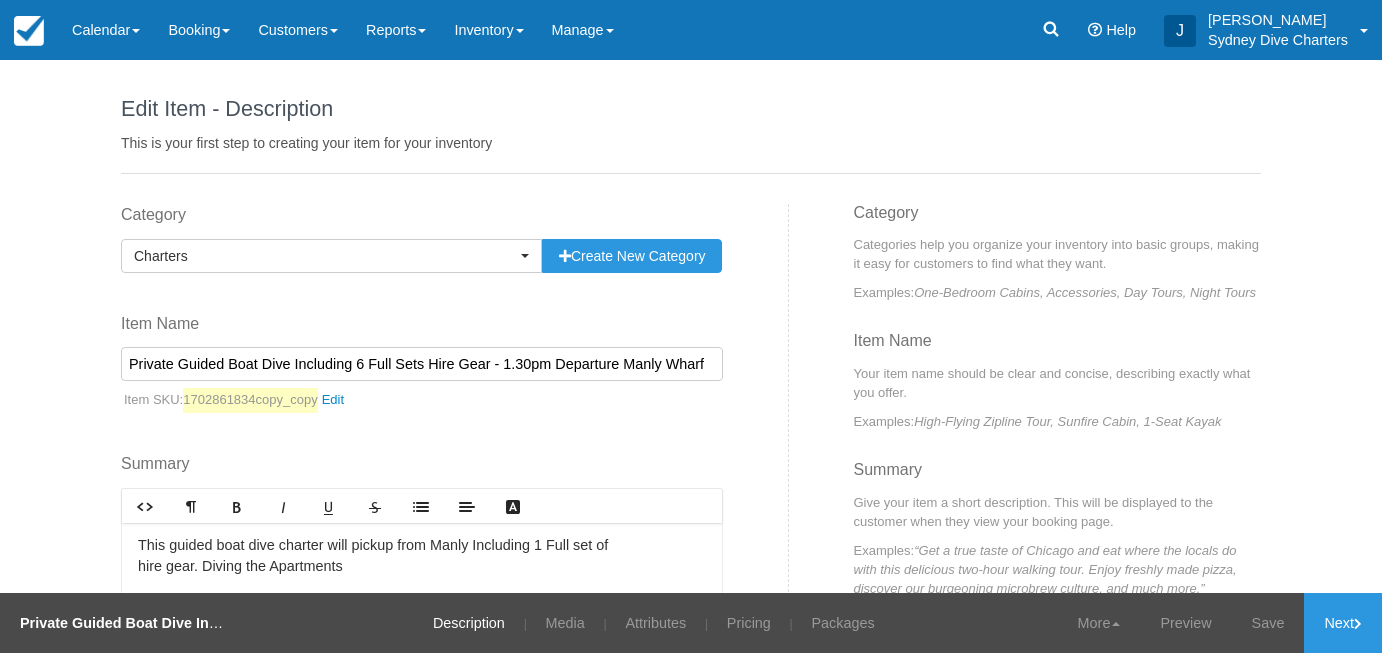 click on "Private Guided Boat Dive Including 6 Full Sets Hire Gear - 1.30pm Departure Manly Wharf" at bounding box center (422, 364) 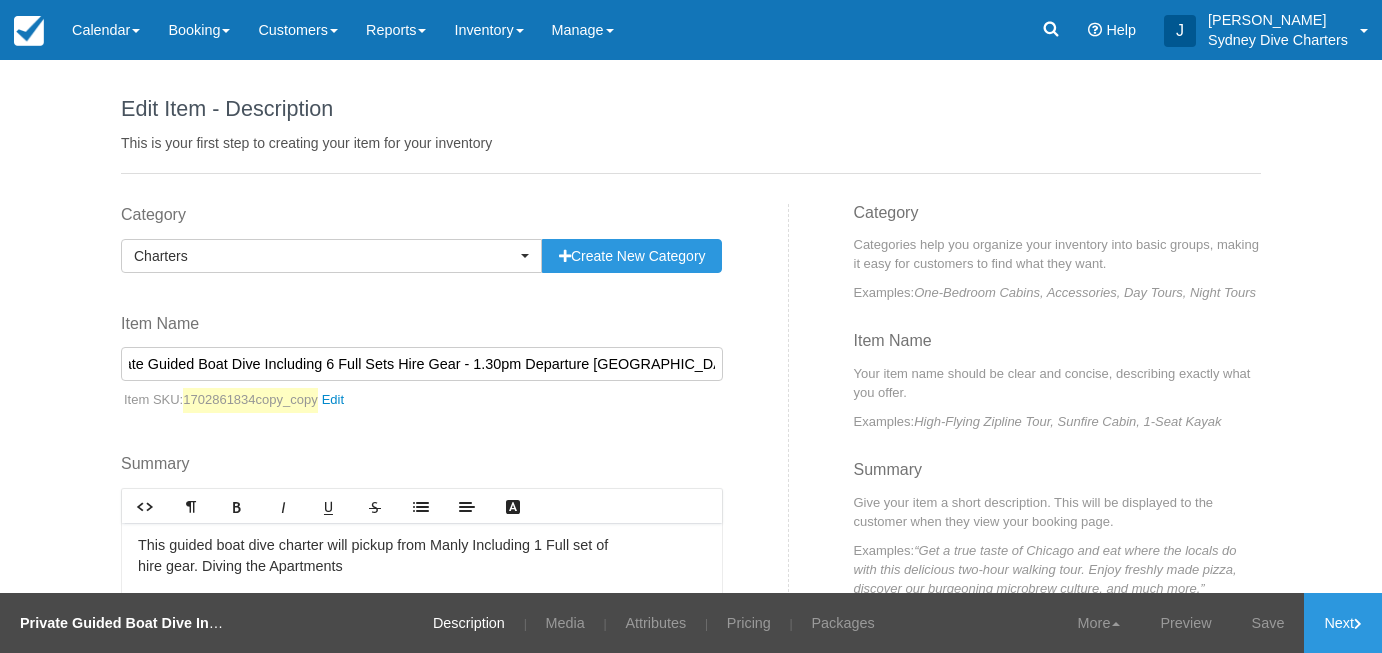 scroll, scrollTop: 0, scrollLeft: 34, axis: horizontal 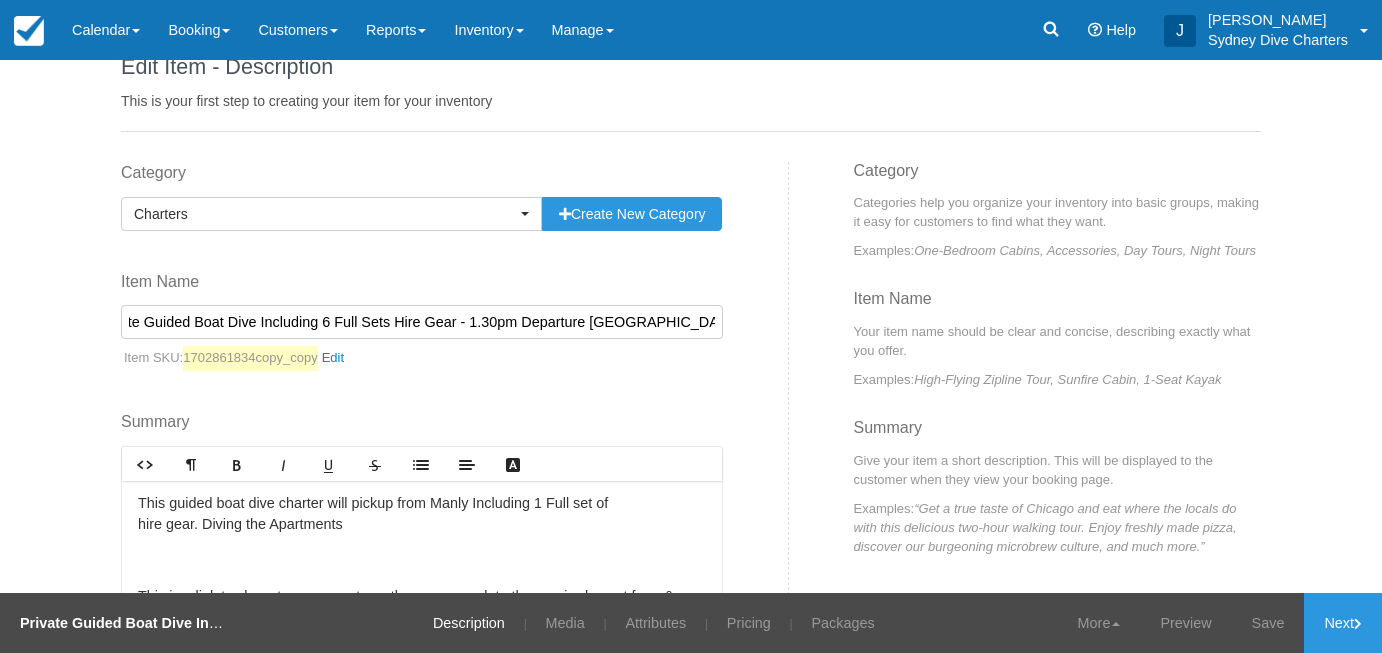 type on "Private Guided Boat Dive Including 6 Full Sets Hire Gear - 1.30pm Departure [GEOGRAPHIC_DATA] Wharf" 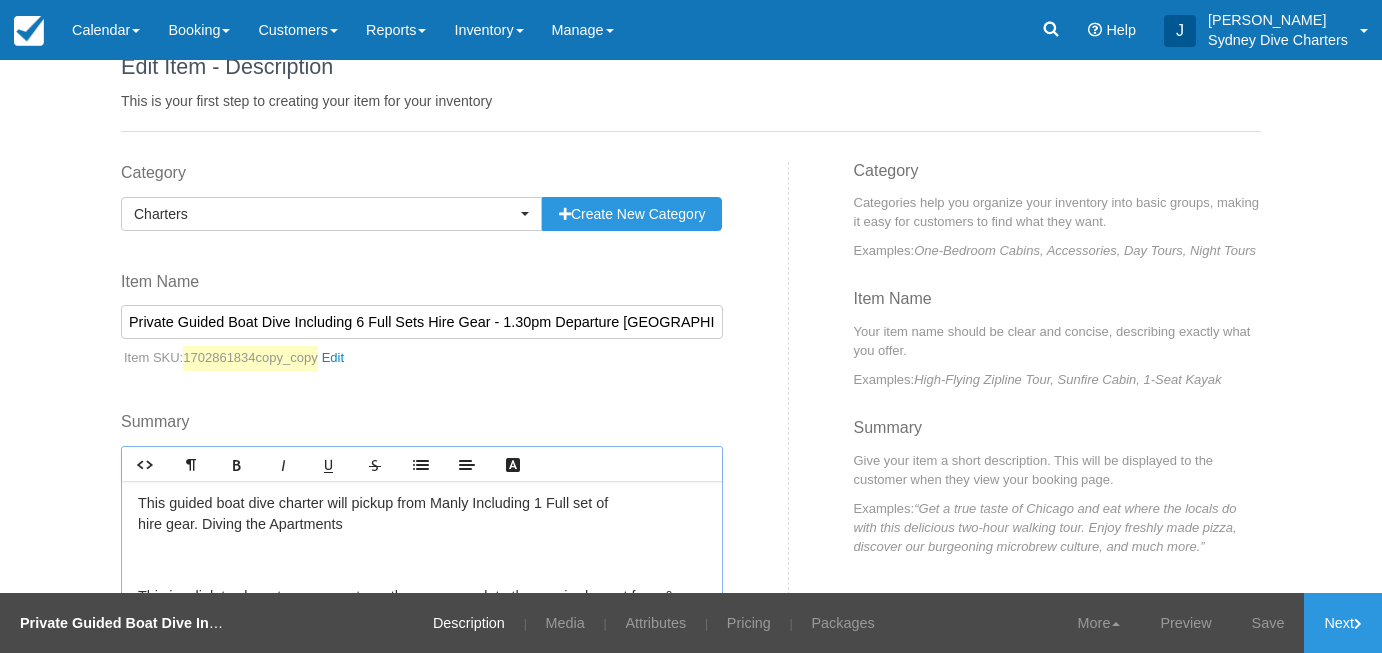 type 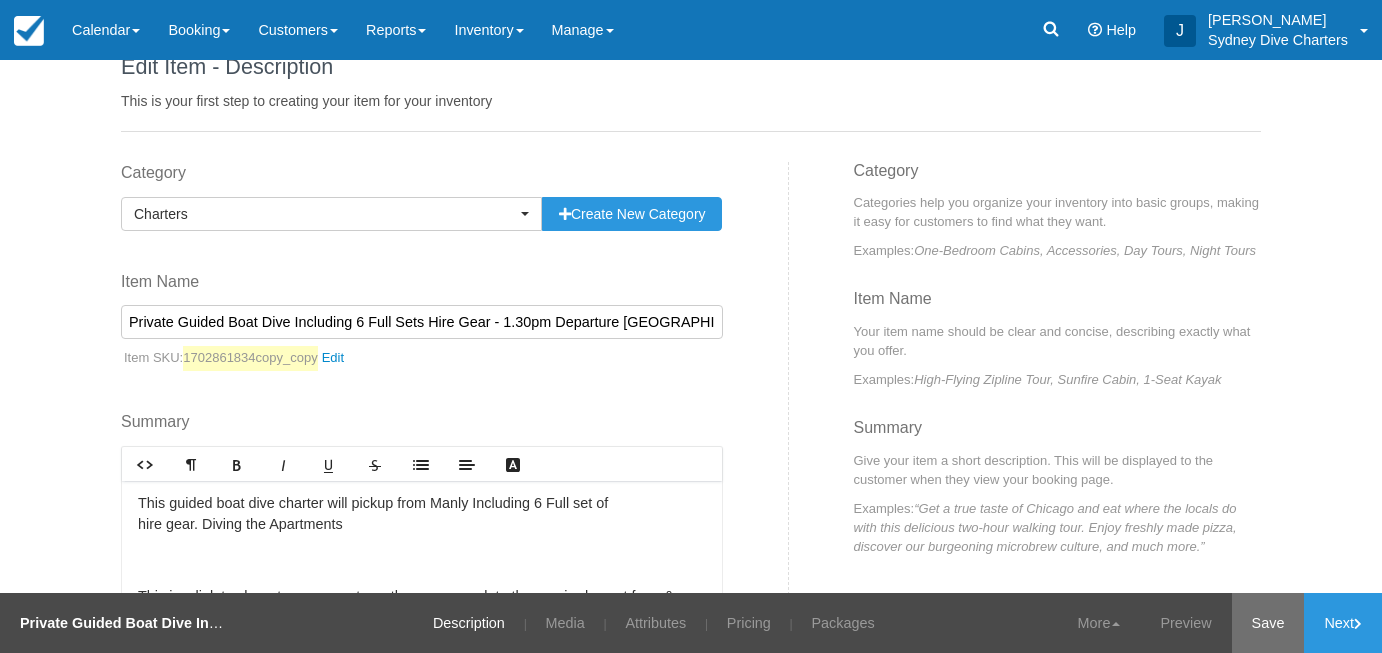 click on "Save" at bounding box center (1268, 623) 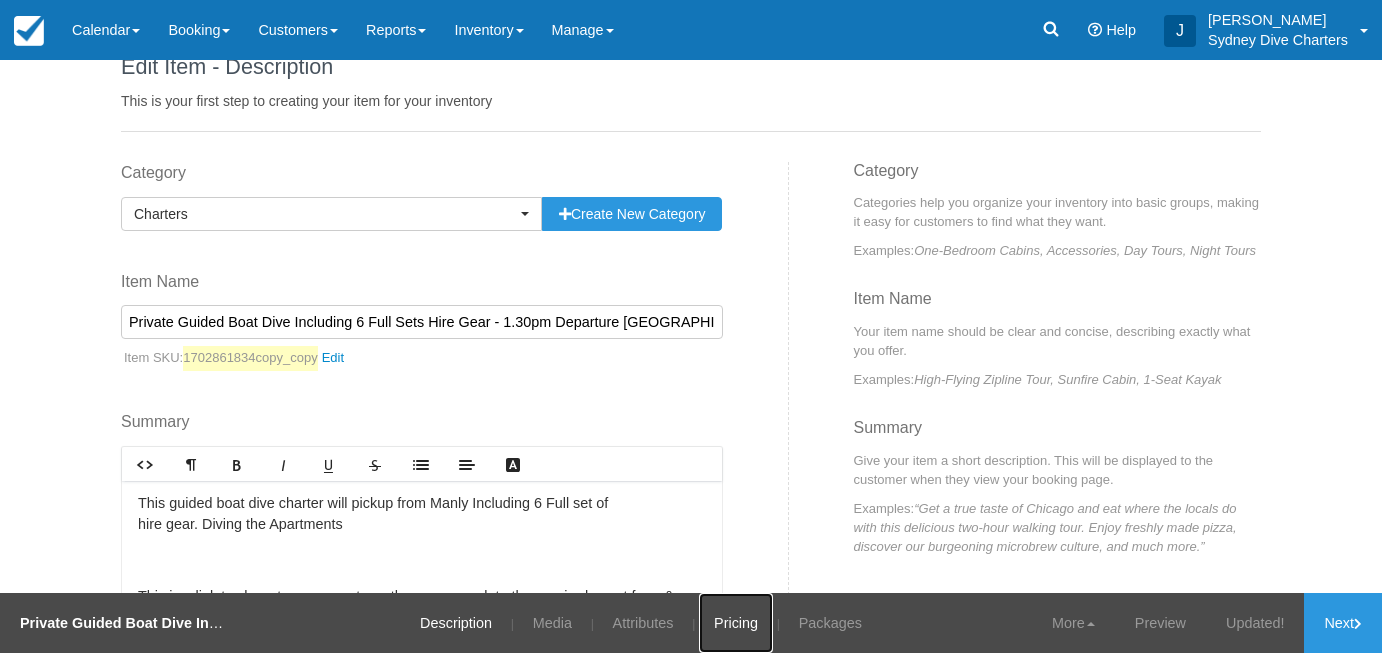 click on "Pricing" at bounding box center [736, 623] 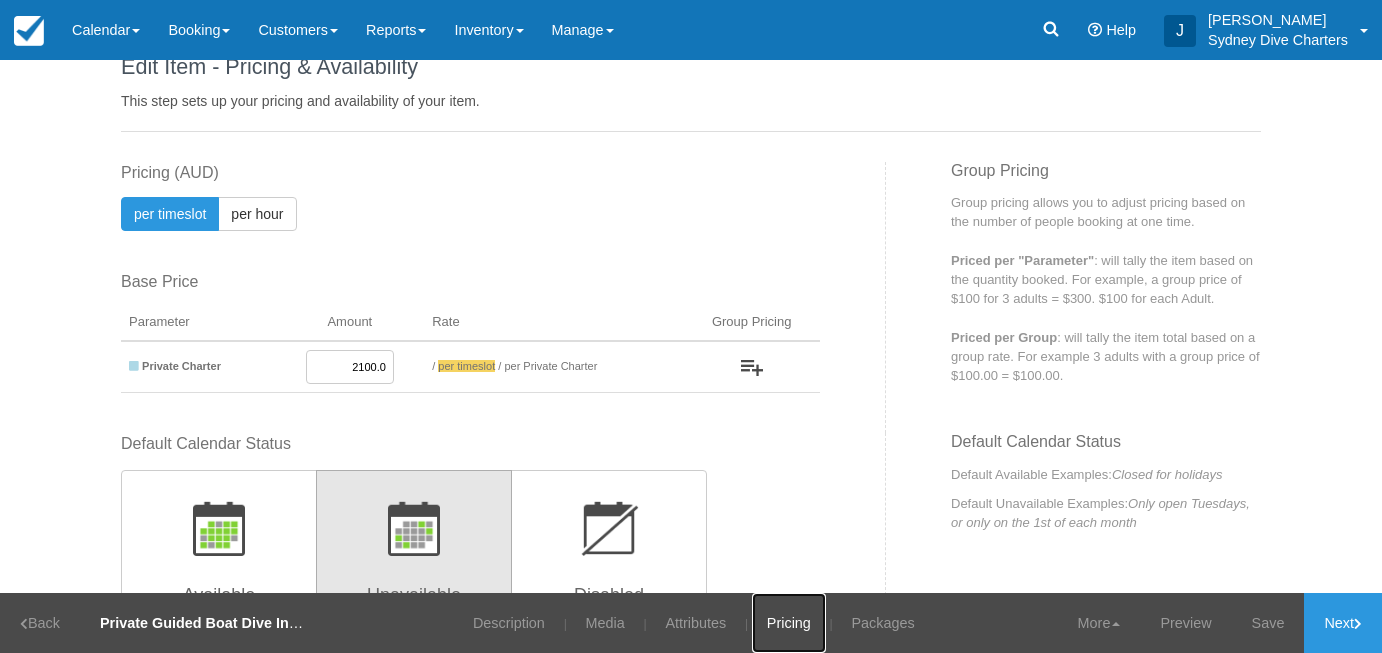 scroll, scrollTop: 0, scrollLeft: 0, axis: both 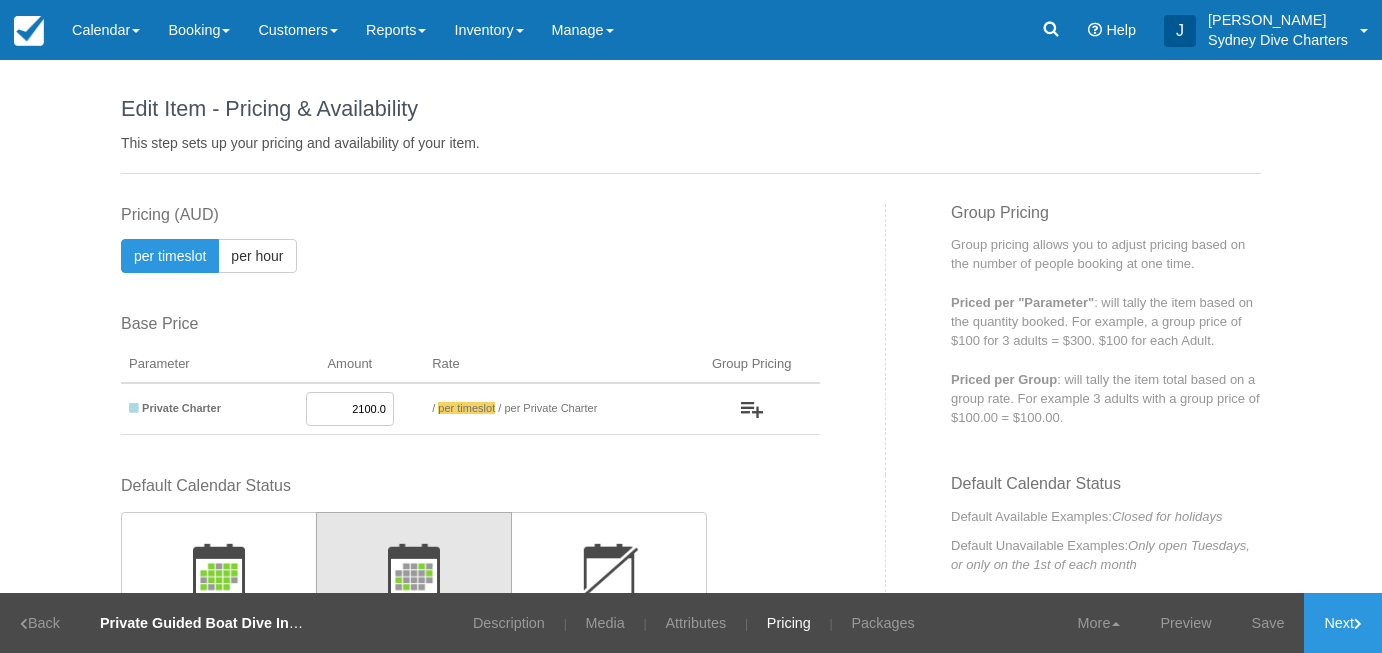 click on "2100.0" at bounding box center [350, 409] 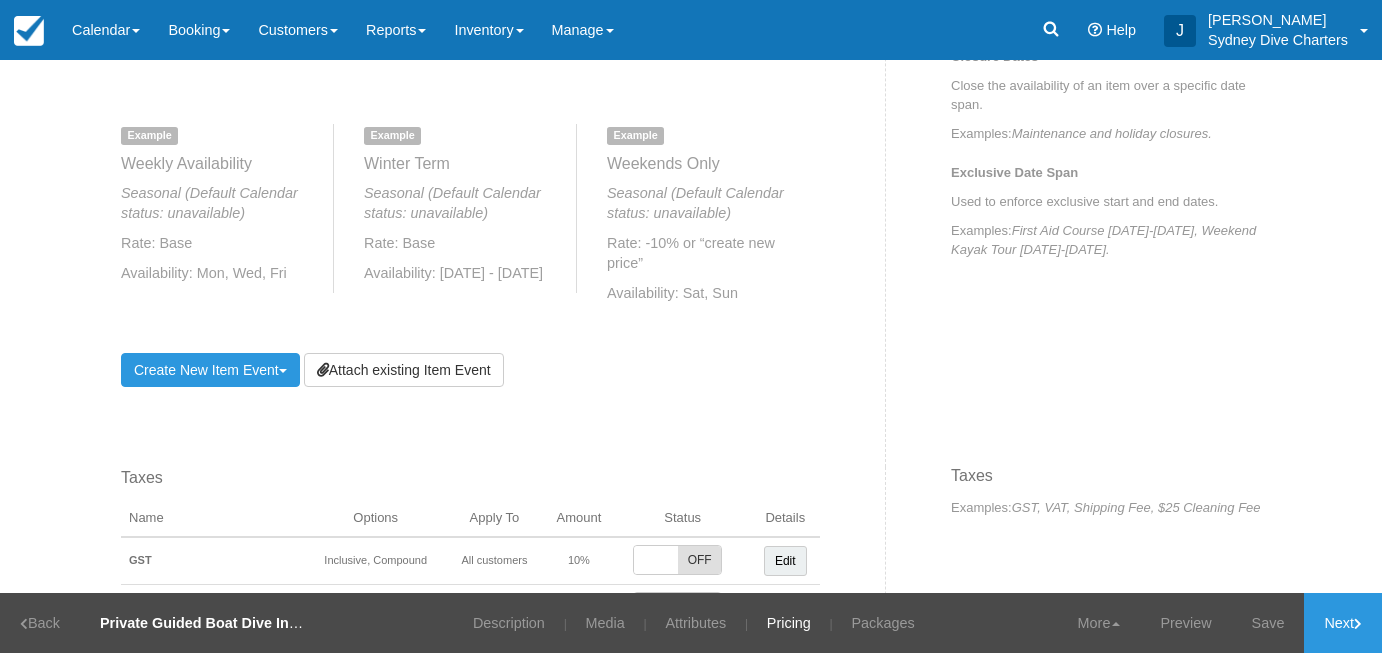 scroll, scrollTop: 999, scrollLeft: 0, axis: vertical 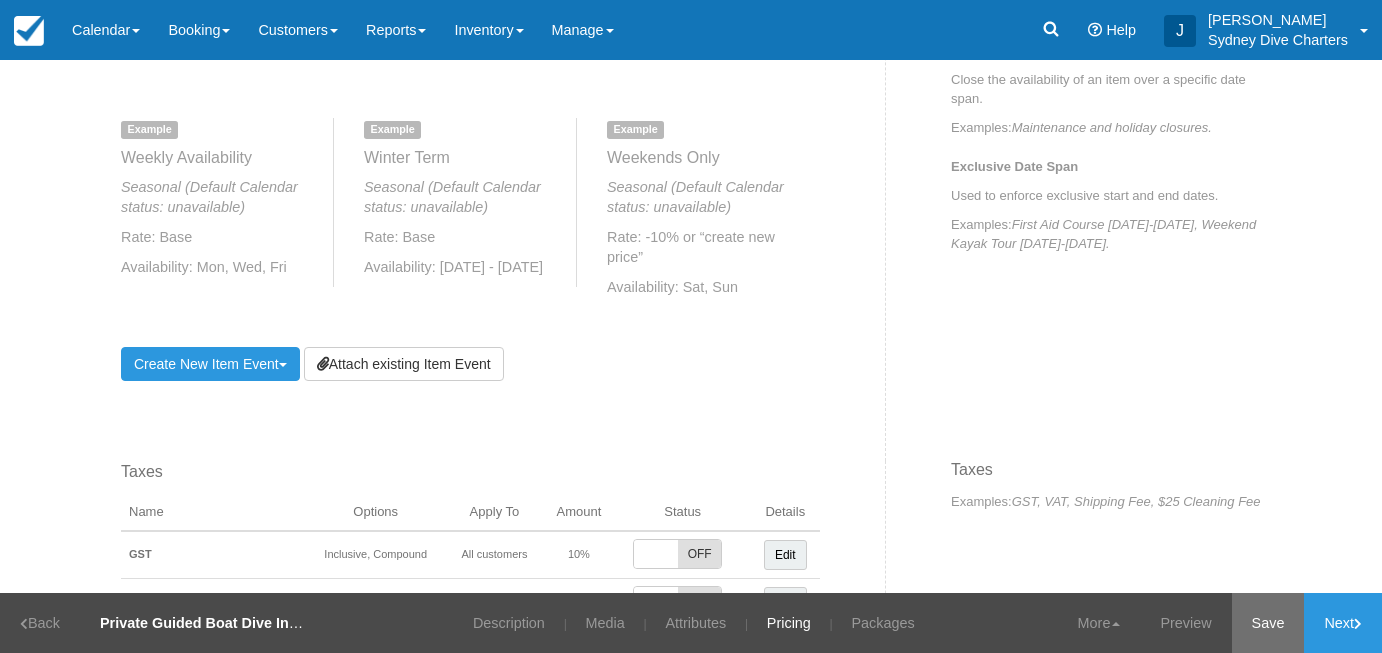 type on "2850.0" 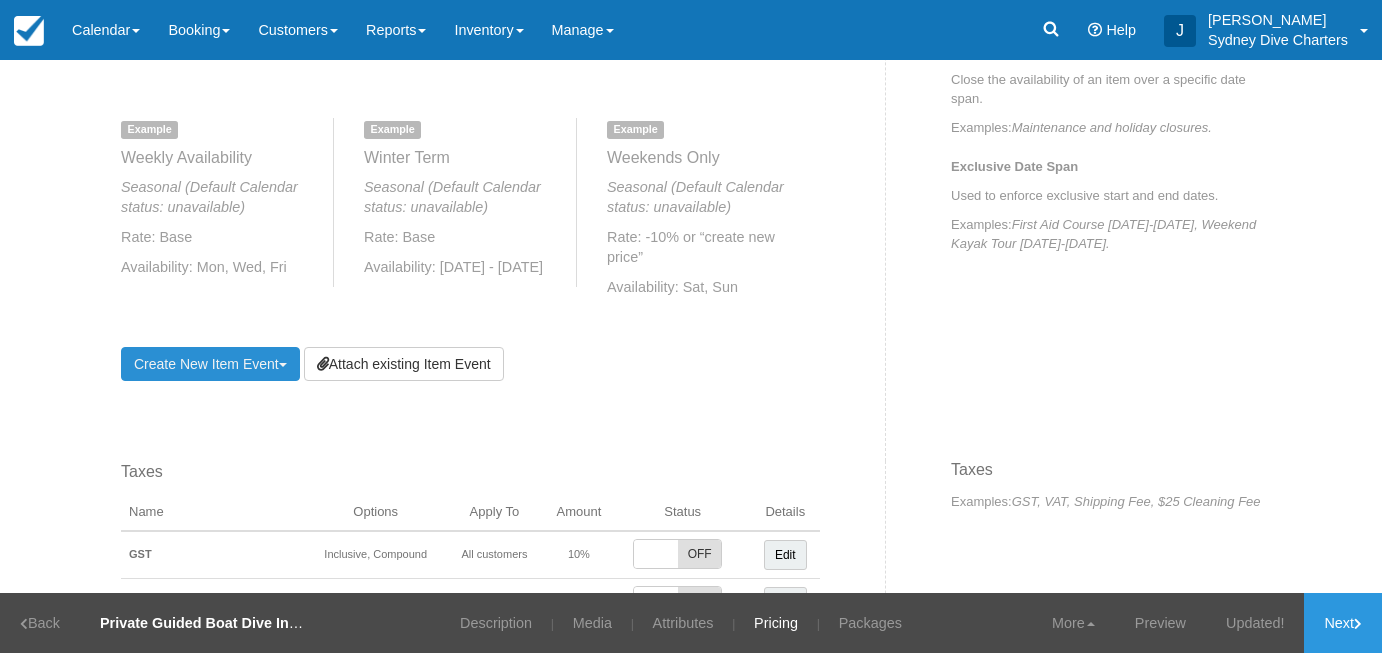 click on "Create New Item Event
Toggle Dropdown" at bounding box center (210, 364) 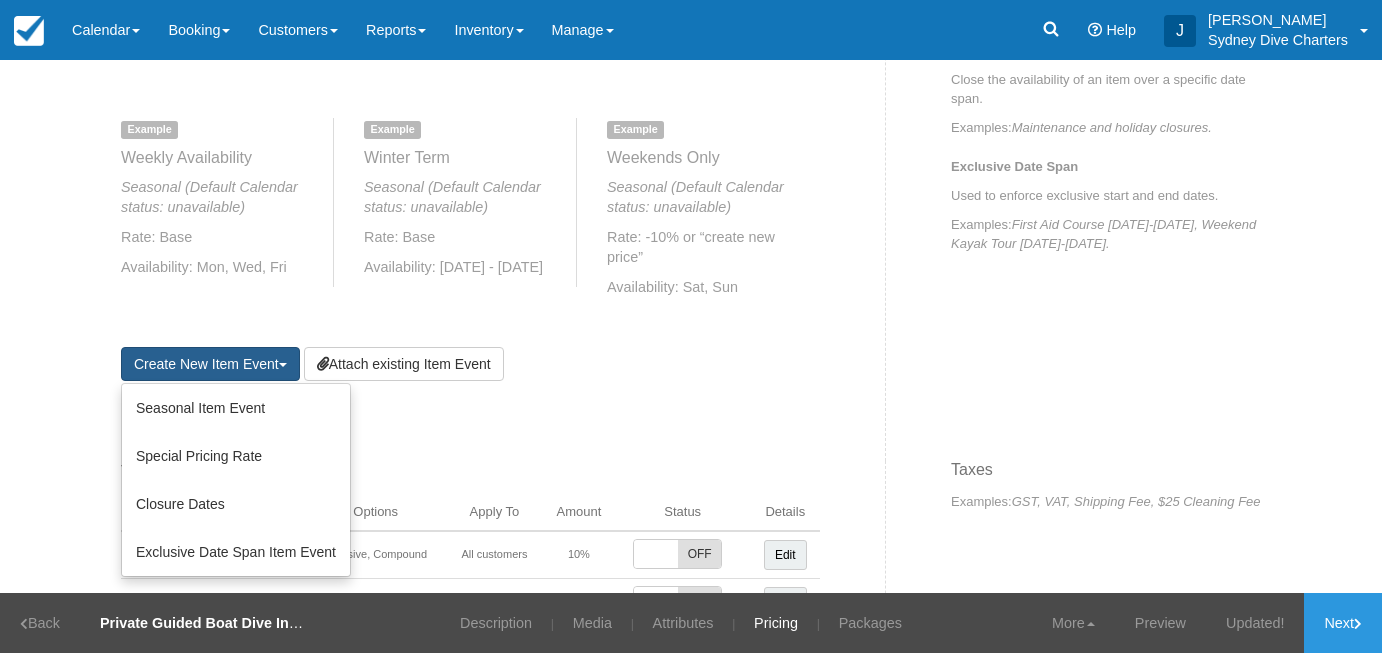 click on "Item Events
You currently have no Item Events
Example
Summer Sale
Seasonal
Rate: +30% or “create new price”
Availability: July 1- Aug 31
Example
Long Weekend Special
Special Pricing Rate
Rate: +10% or “create new price”
Availability: Sept 1-4th
Example
Holiday Closure
Closure Dates
Closed dates: Dec 23 -25th
Example
Weekly Availability
Seasonal (Default Calendar status: unavailable)
Rate: Base
Availability: Mon, Wed, Fri
Example
Winter Term
Seasonal (Default Calendar status: unavailable)
Rate: Base
Availability: Jan 1 - March 31
Example
Weekends Only
Seasonal (Default Calendar status: unavailable)
Rate: -10% or “create new price”
Availability: Sat, Sun" at bounding box center (470, 89) 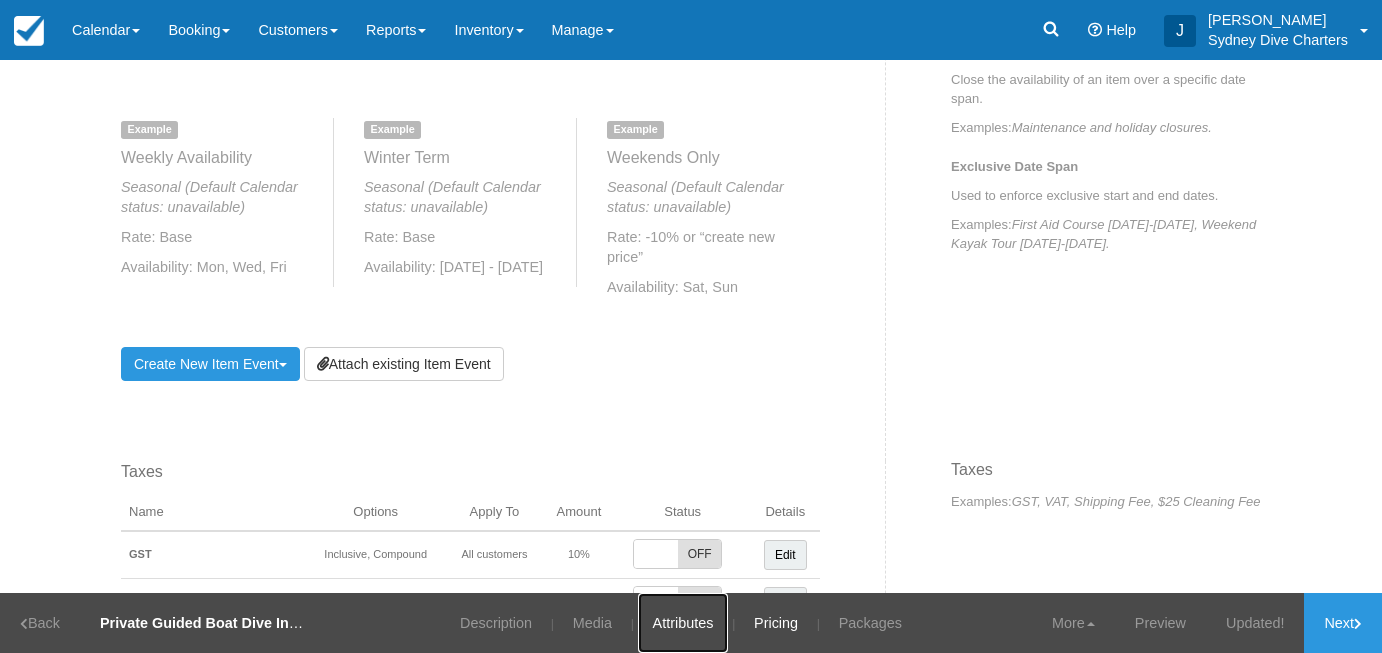 click on "Attributes" at bounding box center (683, 623) 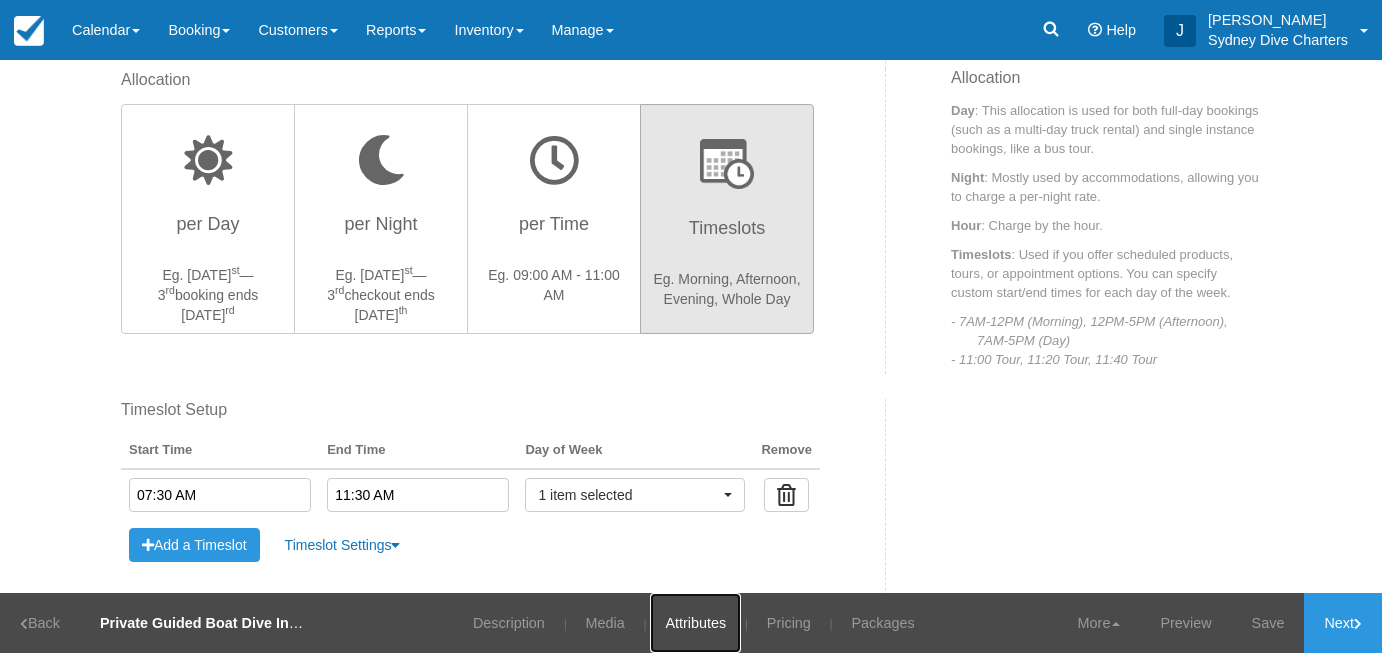 scroll, scrollTop: 591, scrollLeft: 0, axis: vertical 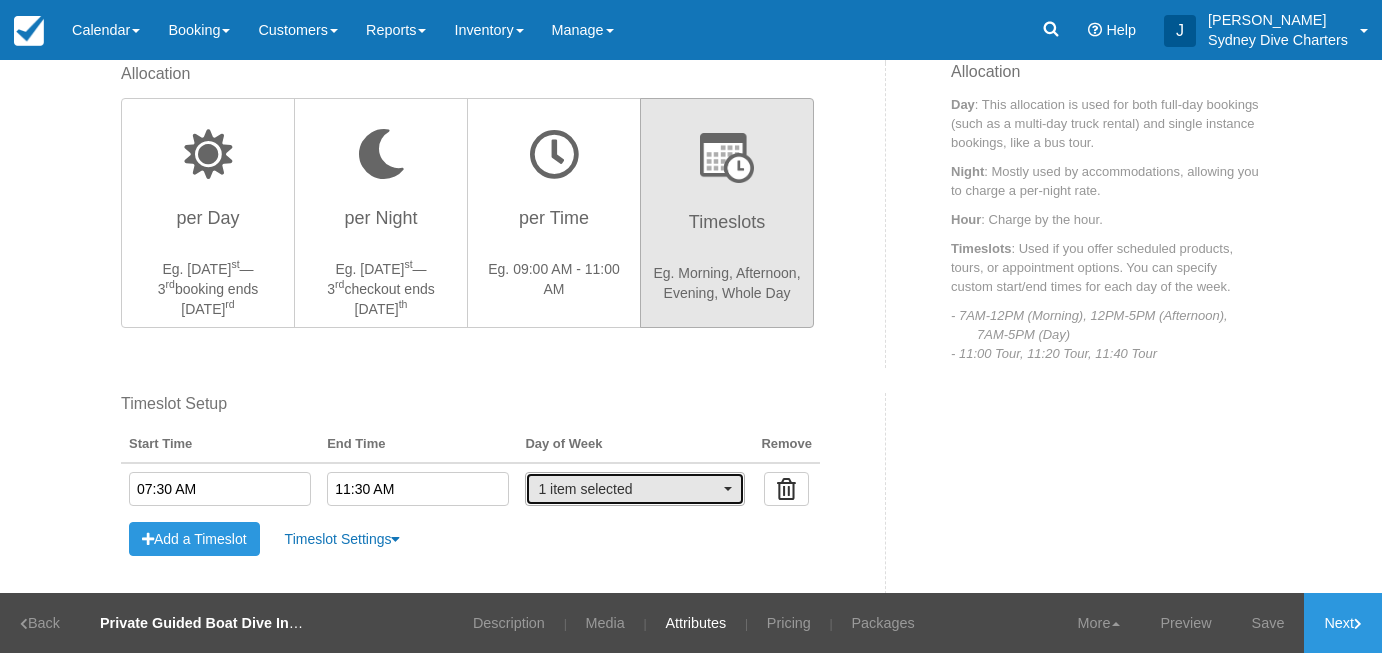 click on "1 item selected" at bounding box center (628, 489) 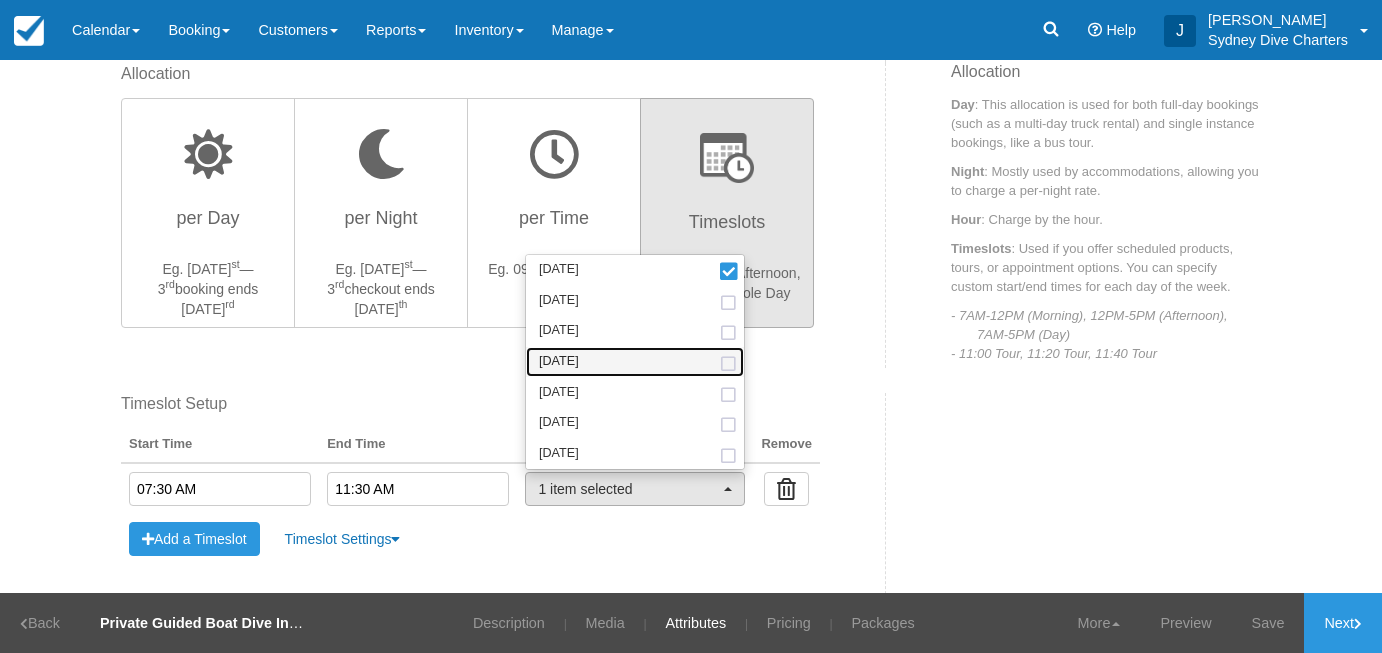 click at bounding box center [728, 364] 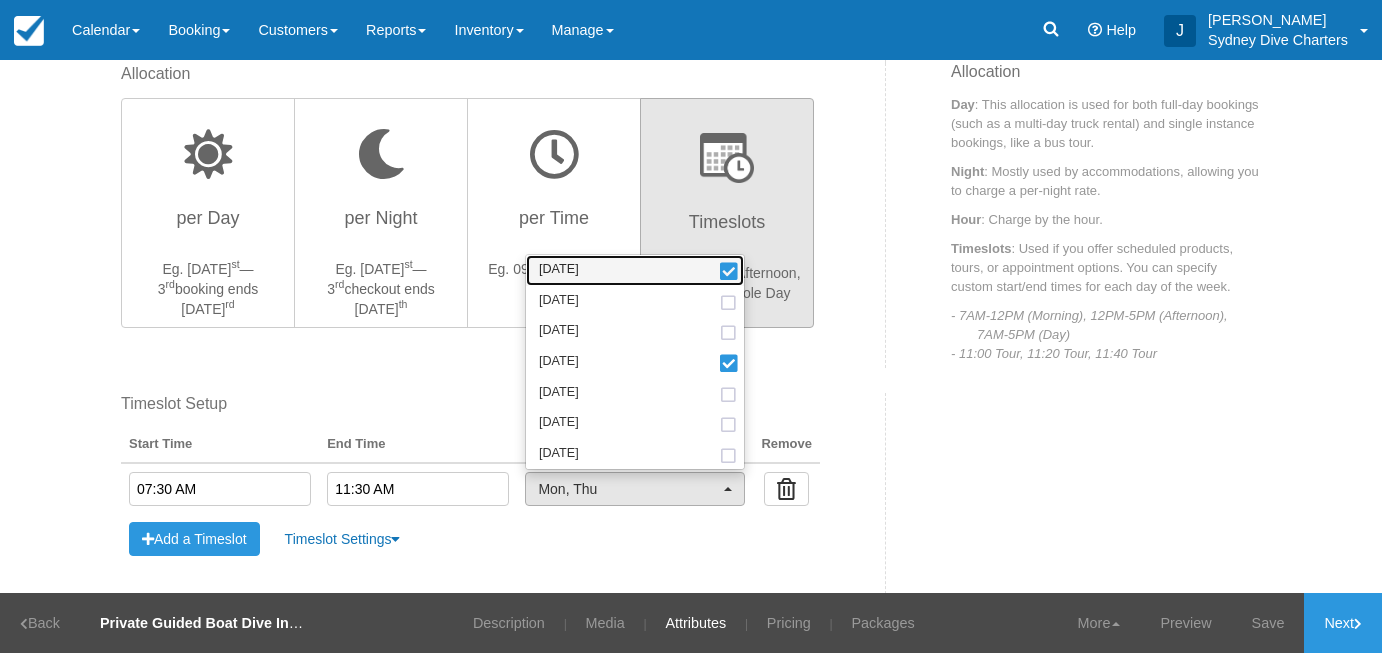 click at bounding box center [728, 273] 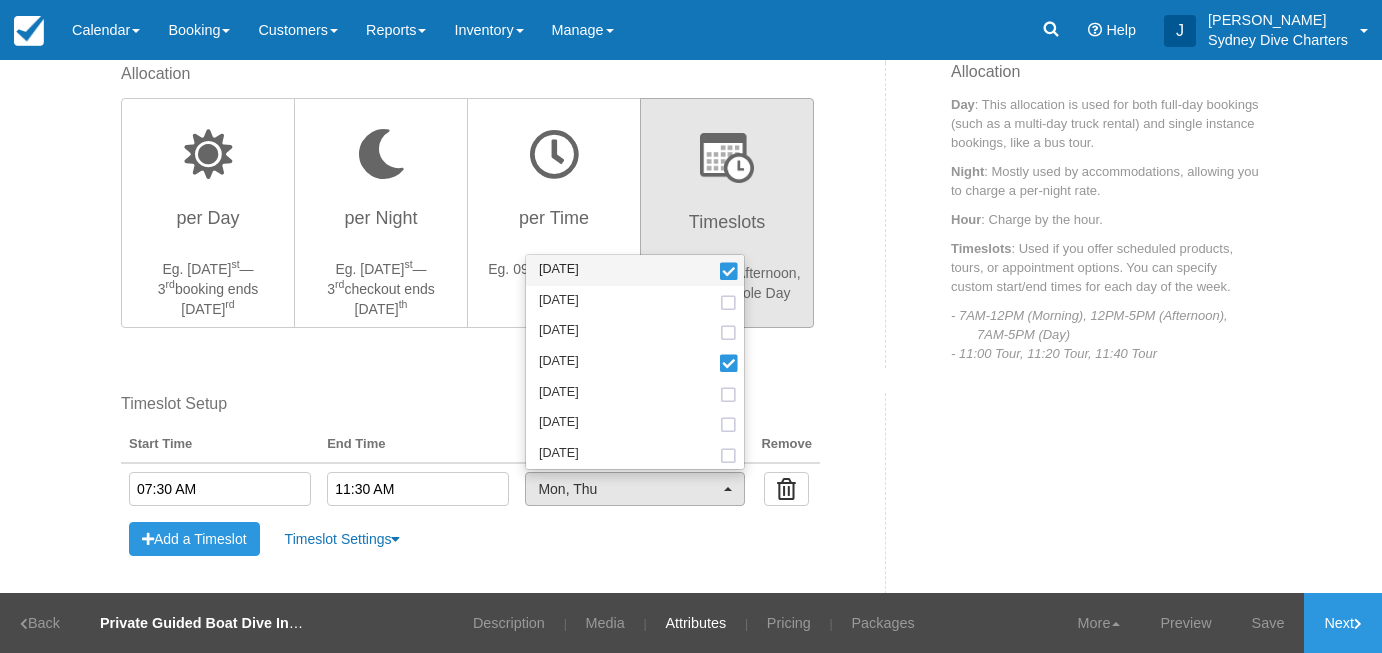 select on "thu" 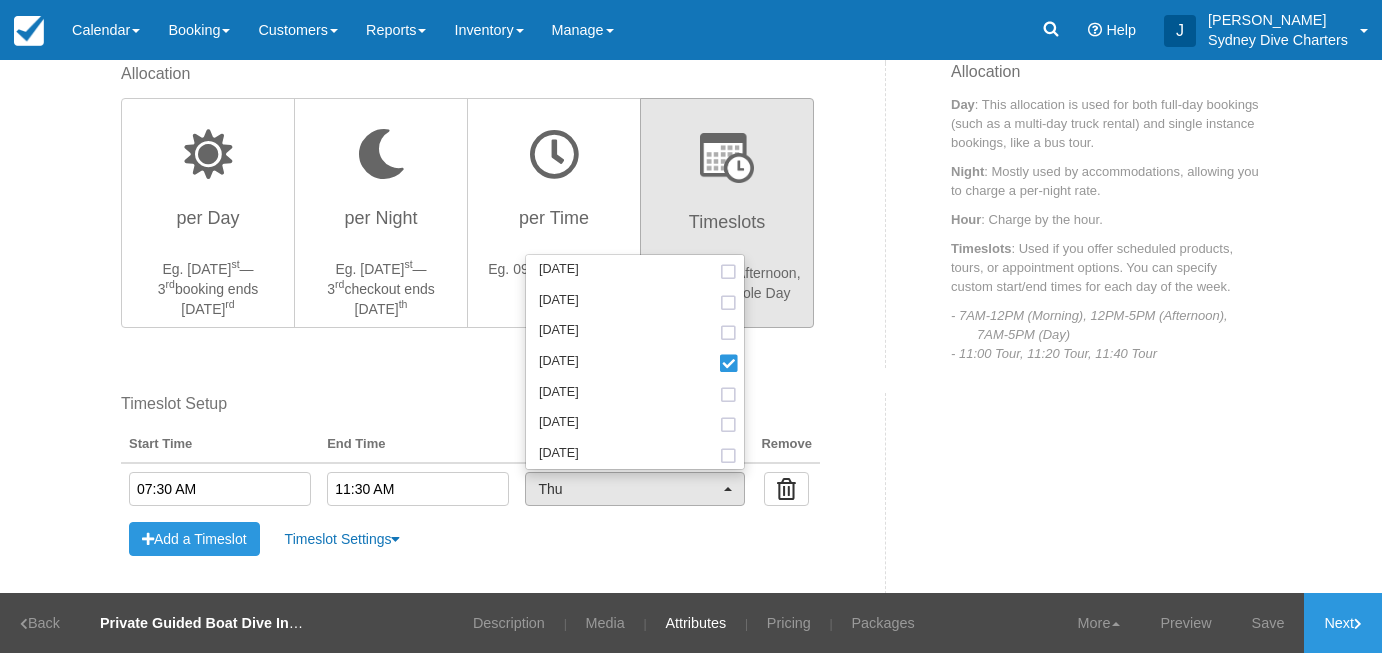 click on "07:30 AM" at bounding box center [220, 489] 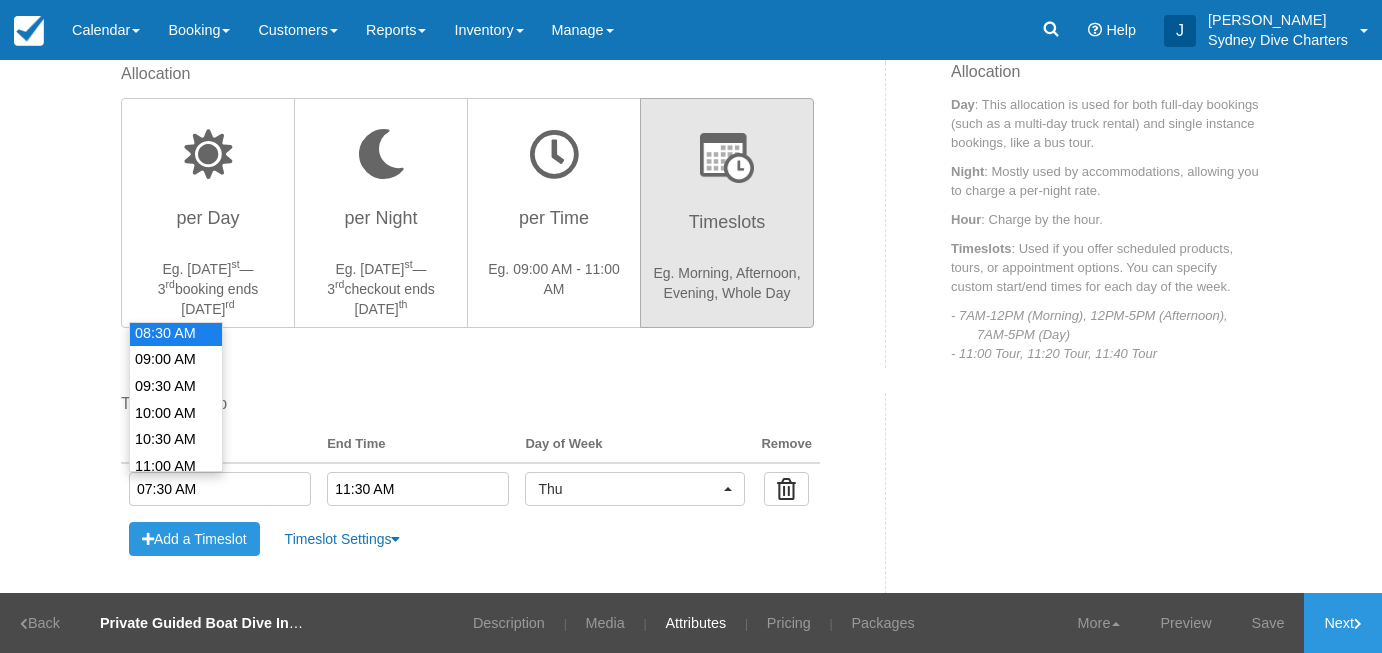 scroll, scrollTop: 492, scrollLeft: 0, axis: vertical 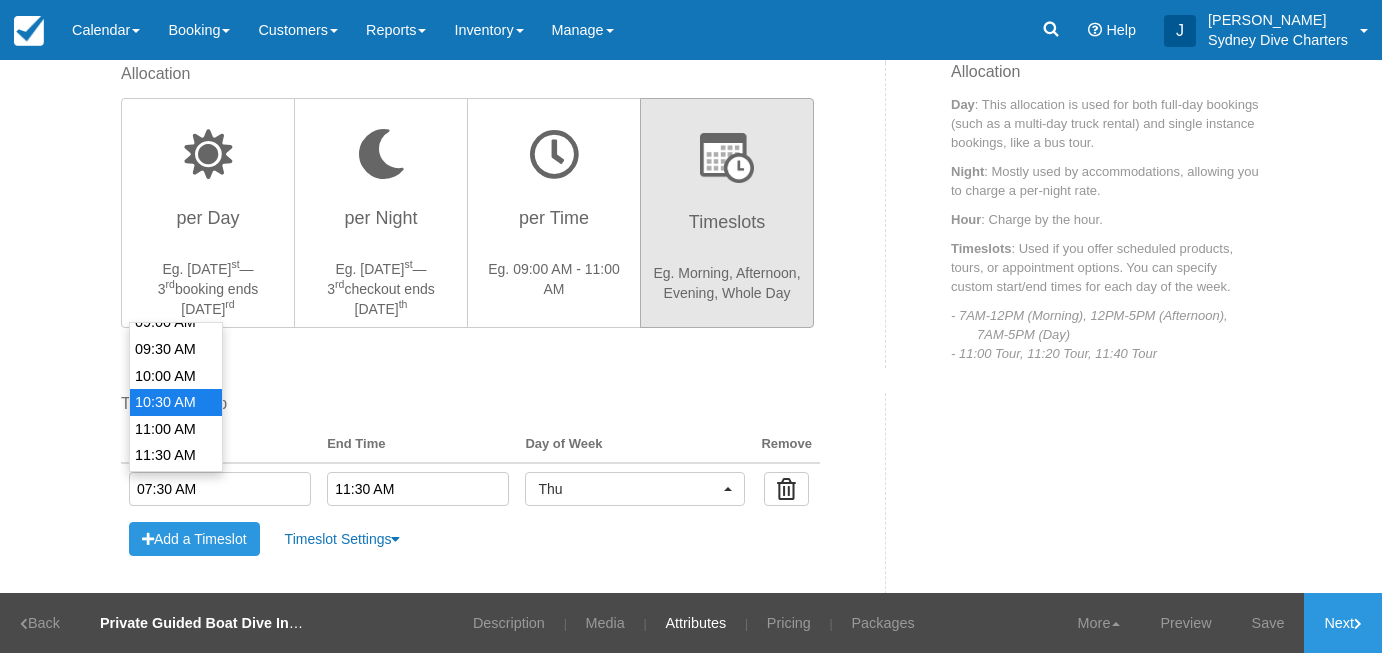 type on "10:30 AM" 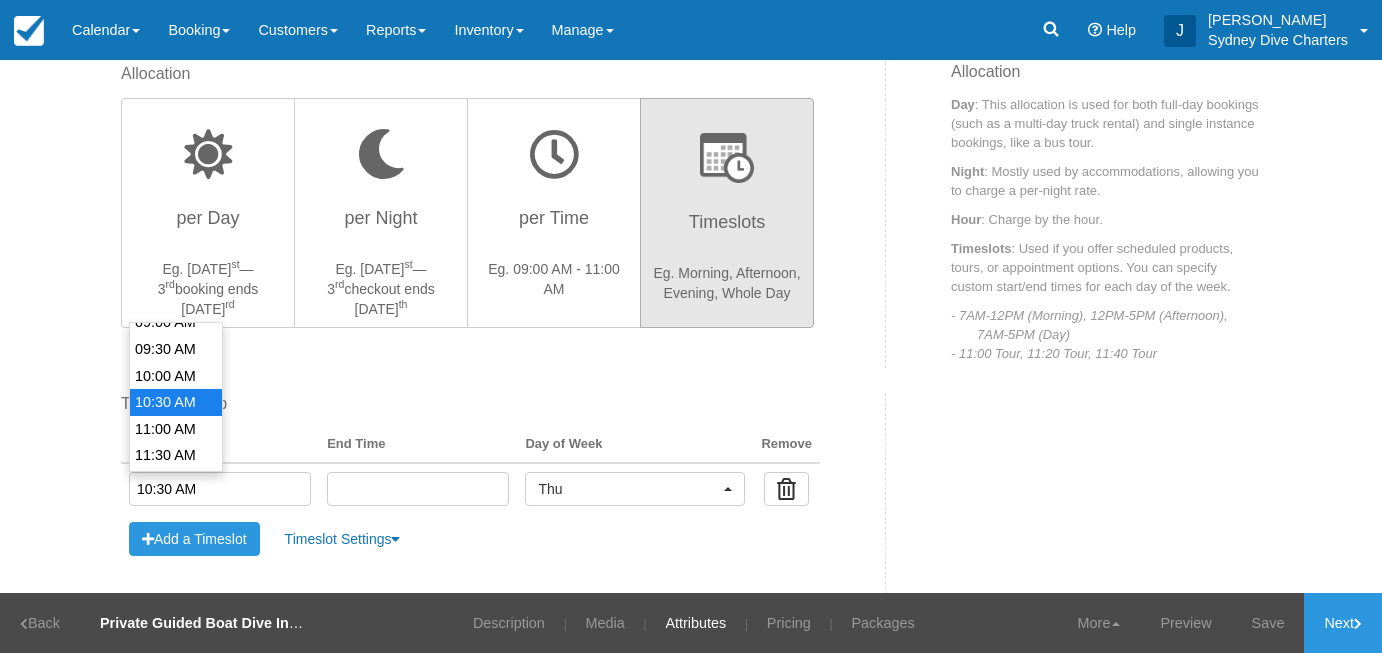click on "10:30 AM" at bounding box center (176, 402) 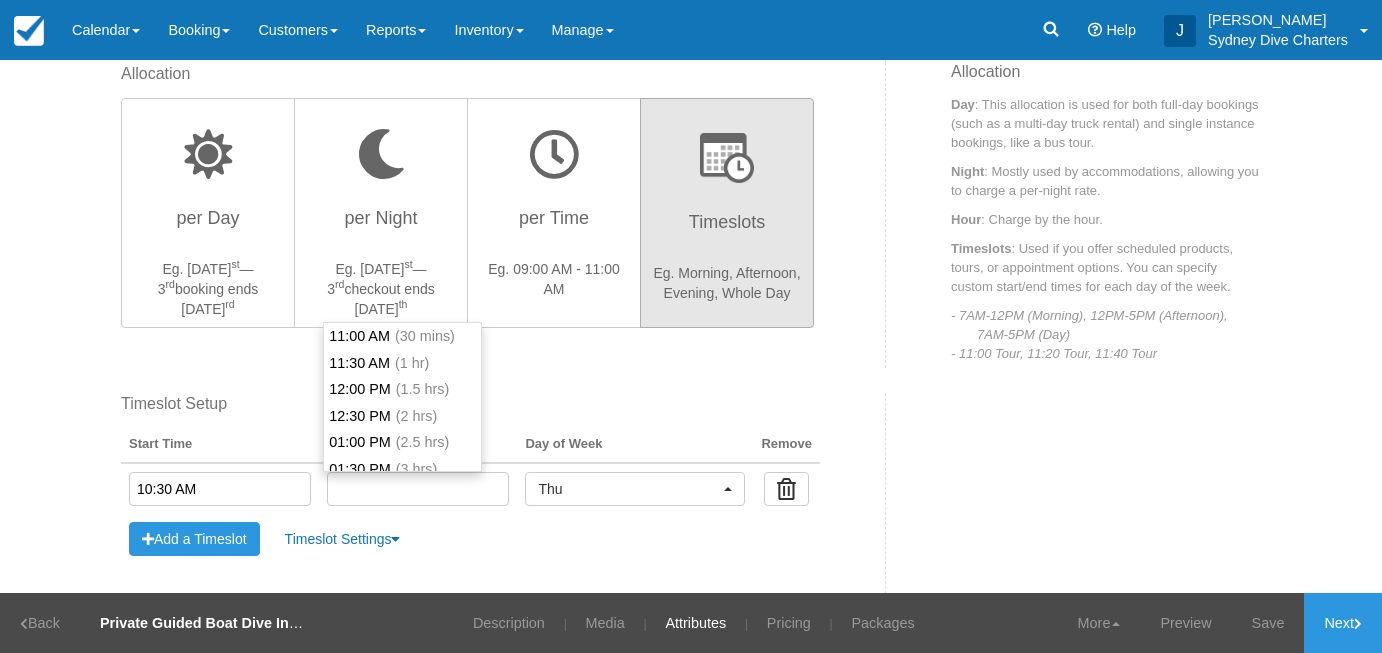 click at bounding box center [418, 489] 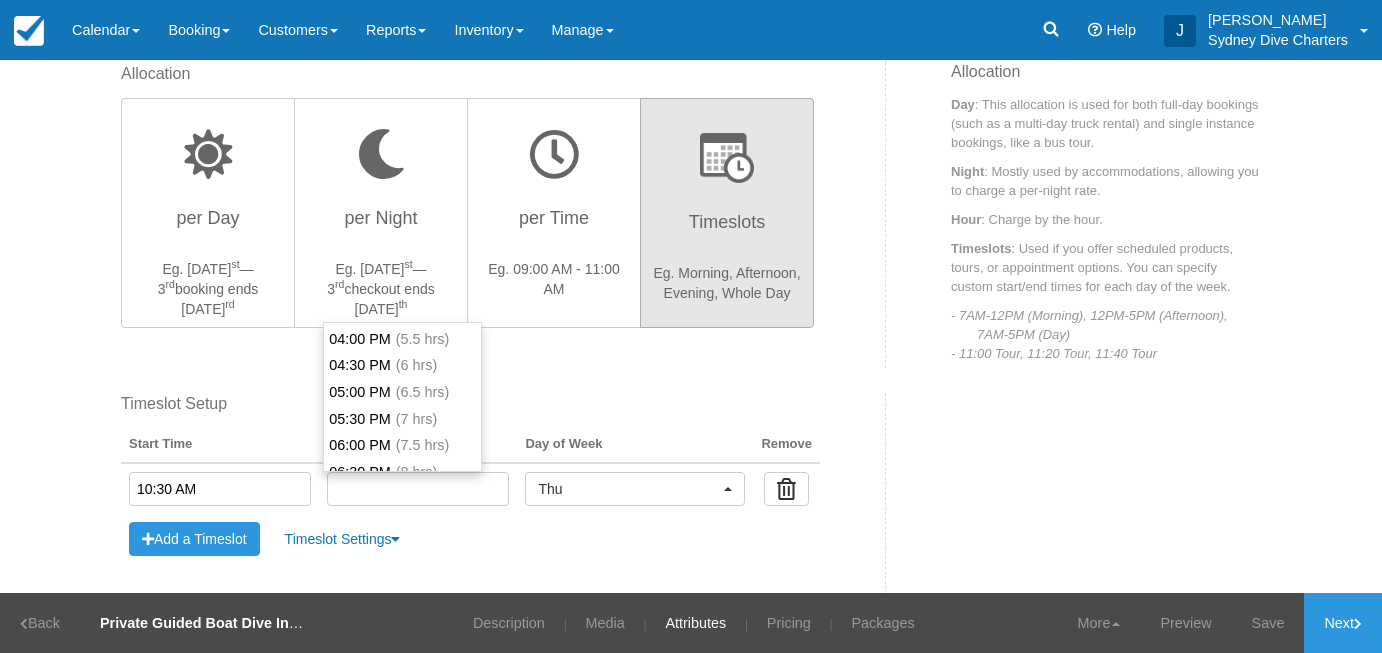 scroll, scrollTop: 117, scrollLeft: 0, axis: vertical 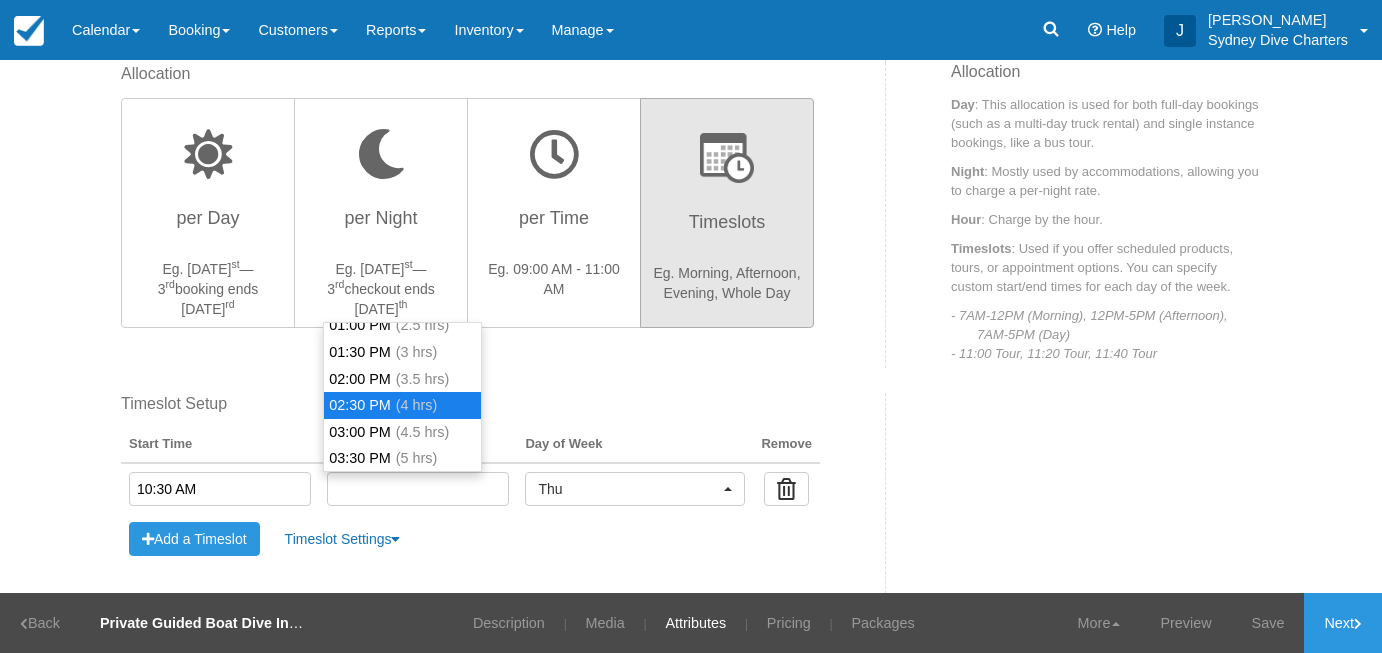 type on "02:30 PM" 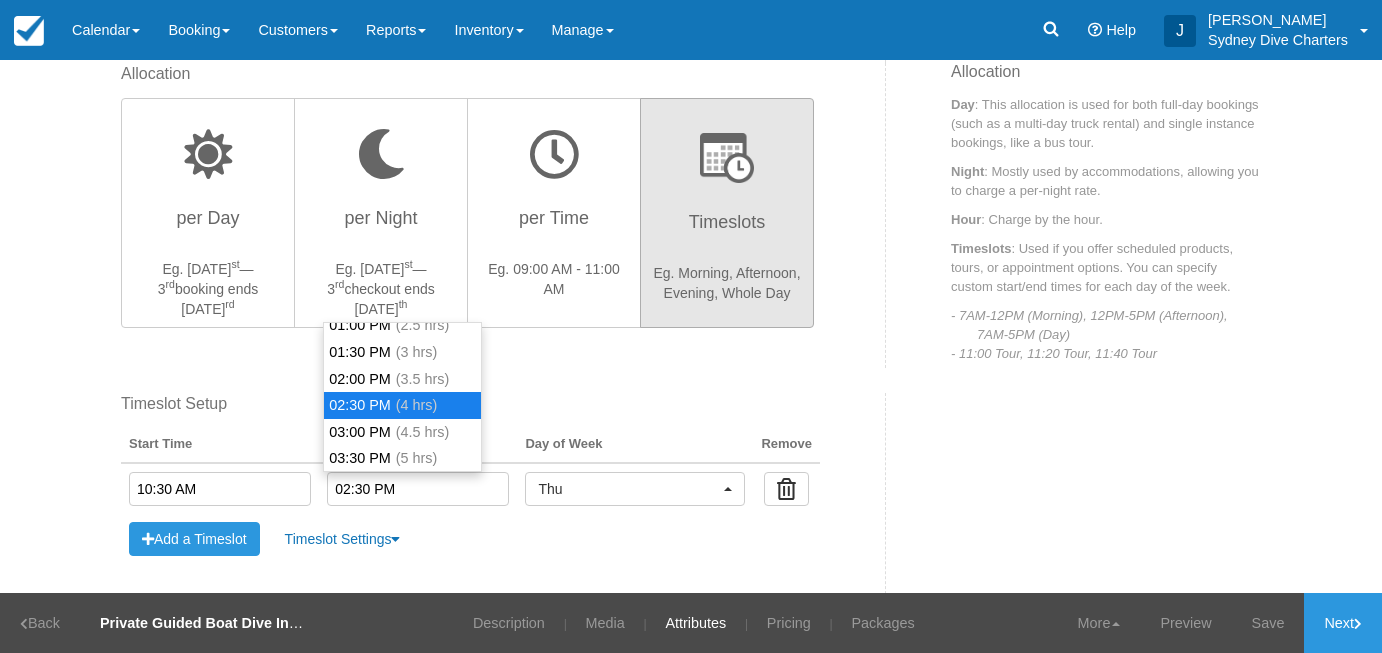 click on "02:30 PM  (4 hrs)" at bounding box center [402, 405] 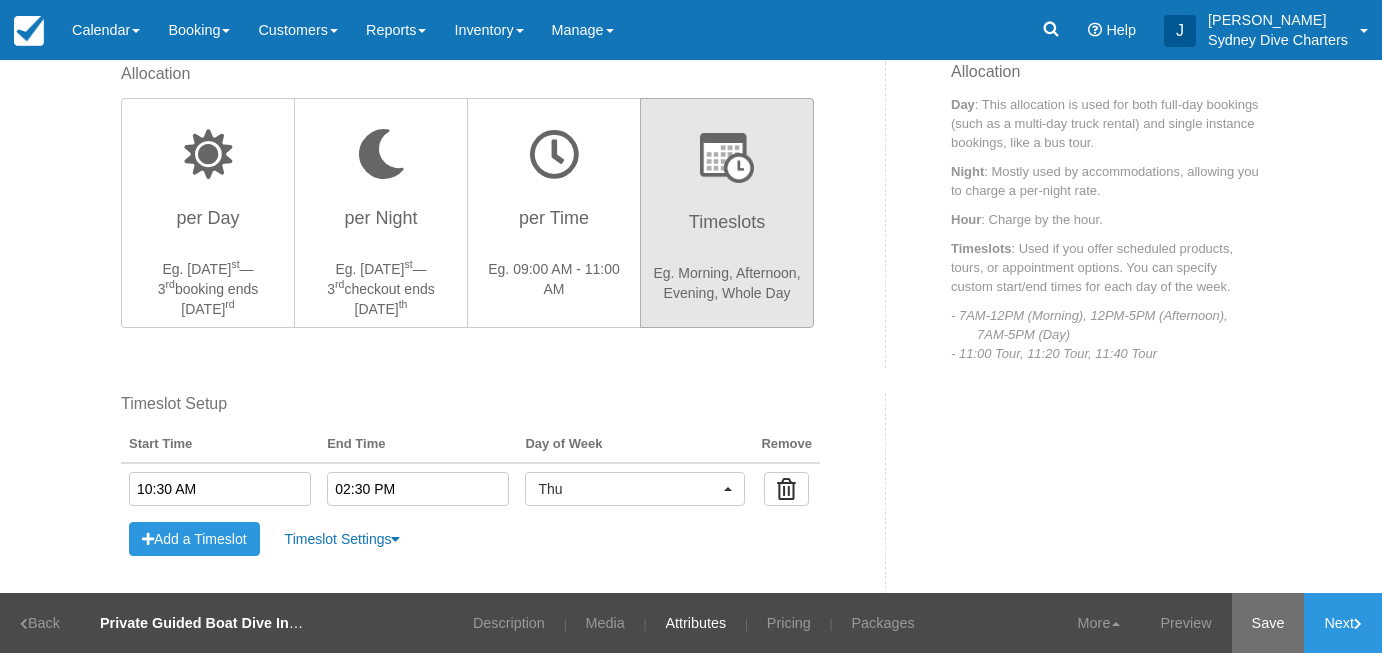 click on "Save" at bounding box center [1268, 623] 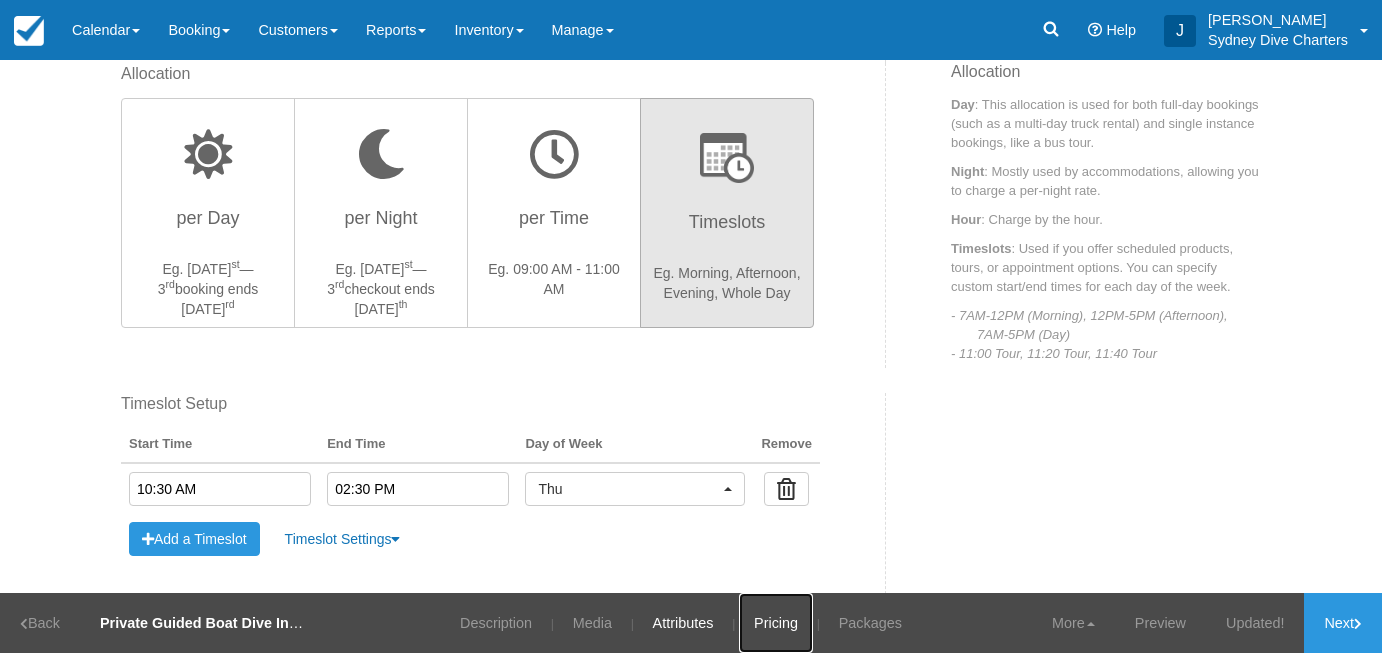 click on "Pricing" at bounding box center (776, 623) 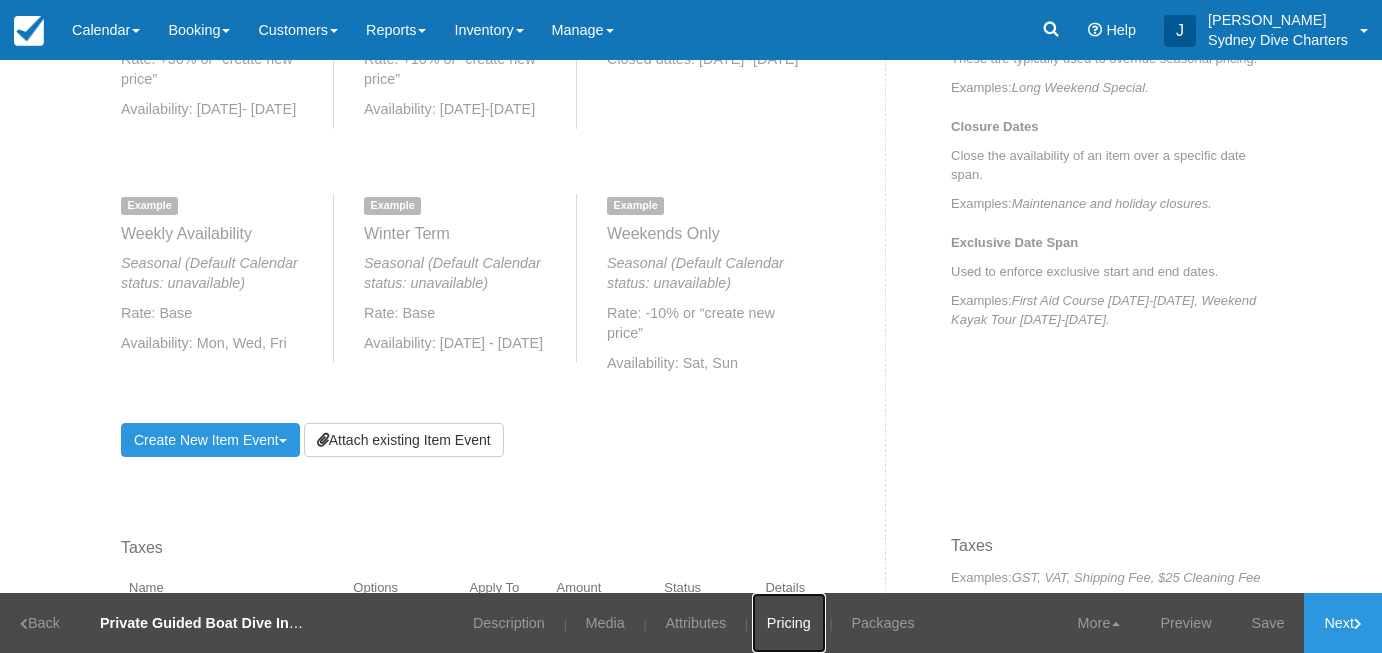 scroll, scrollTop: 936, scrollLeft: 0, axis: vertical 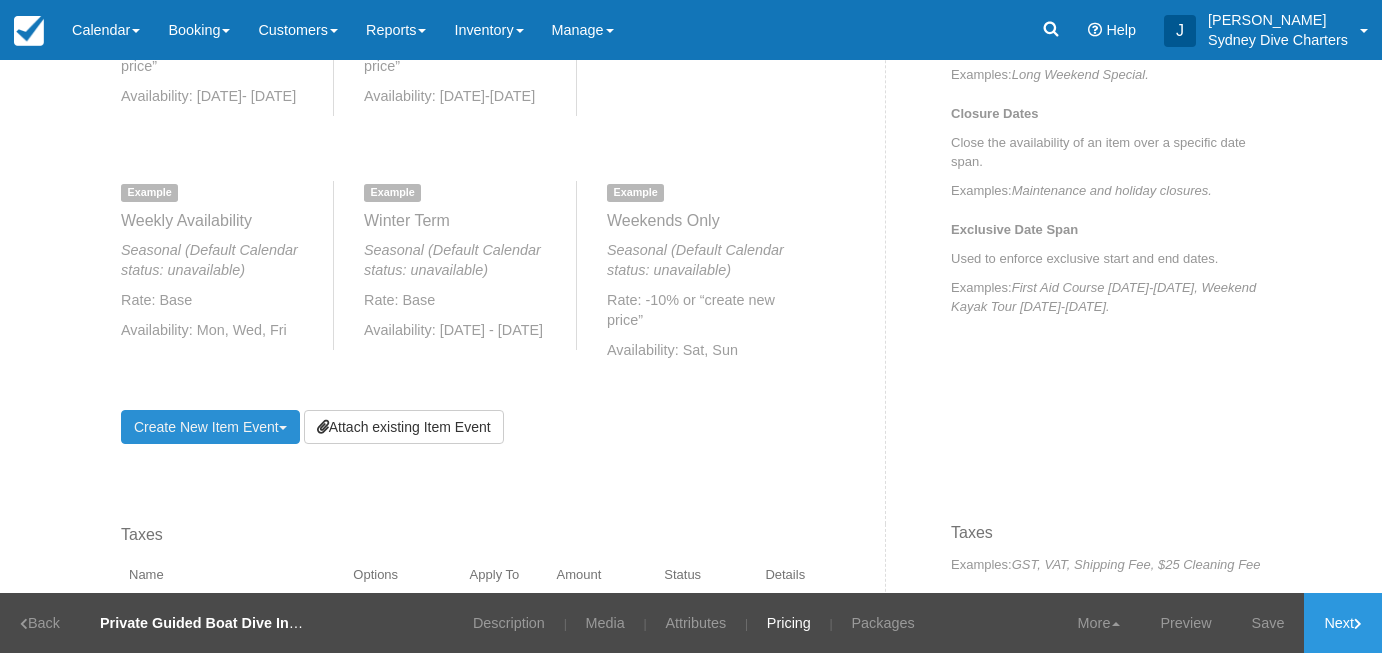 click on "Create New Item Event
Toggle Dropdown" at bounding box center [210, 427] 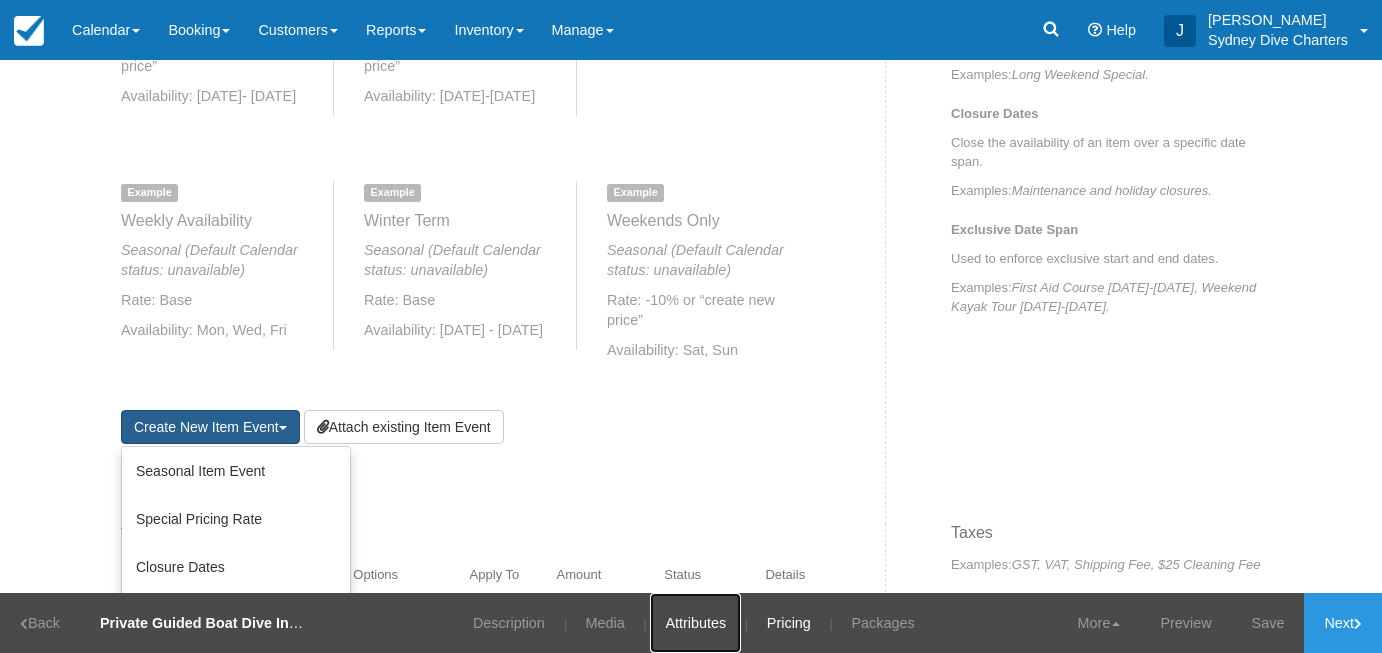 click on "Attributes" at bounding box center [695, 623] 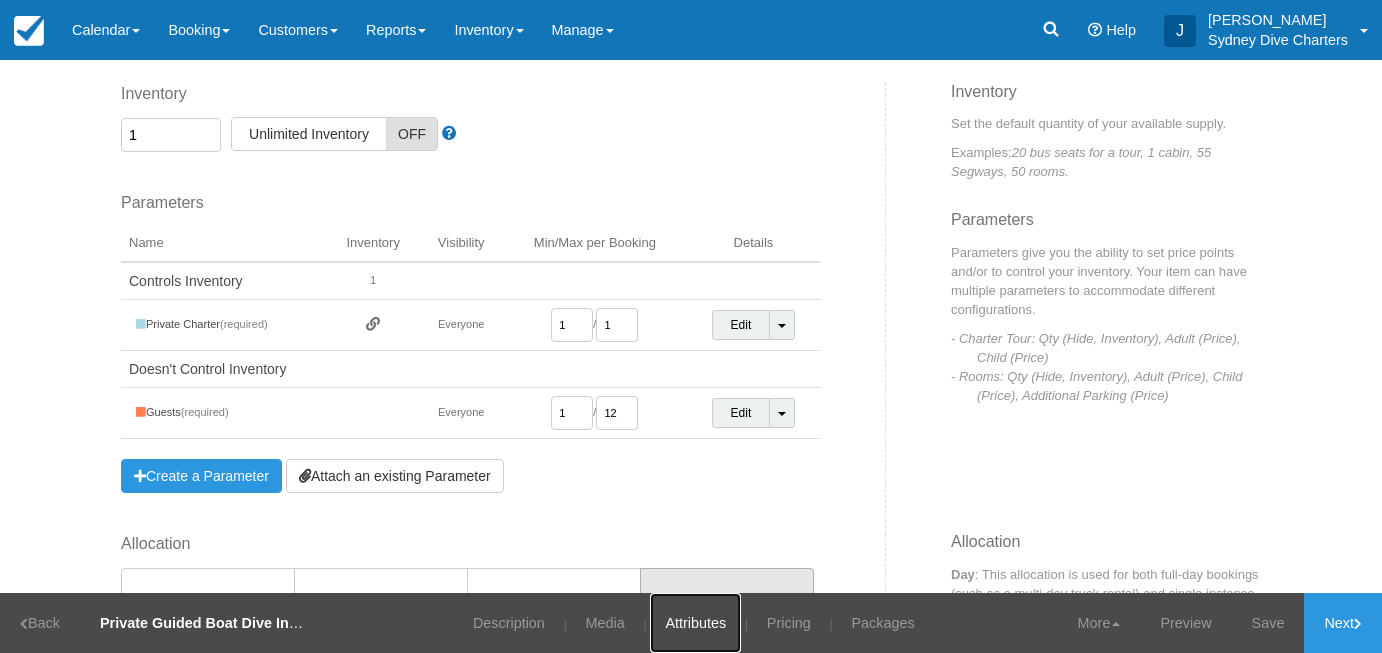 scroll, scrollTop: 146, scrollLeft: 0, axis: vertical 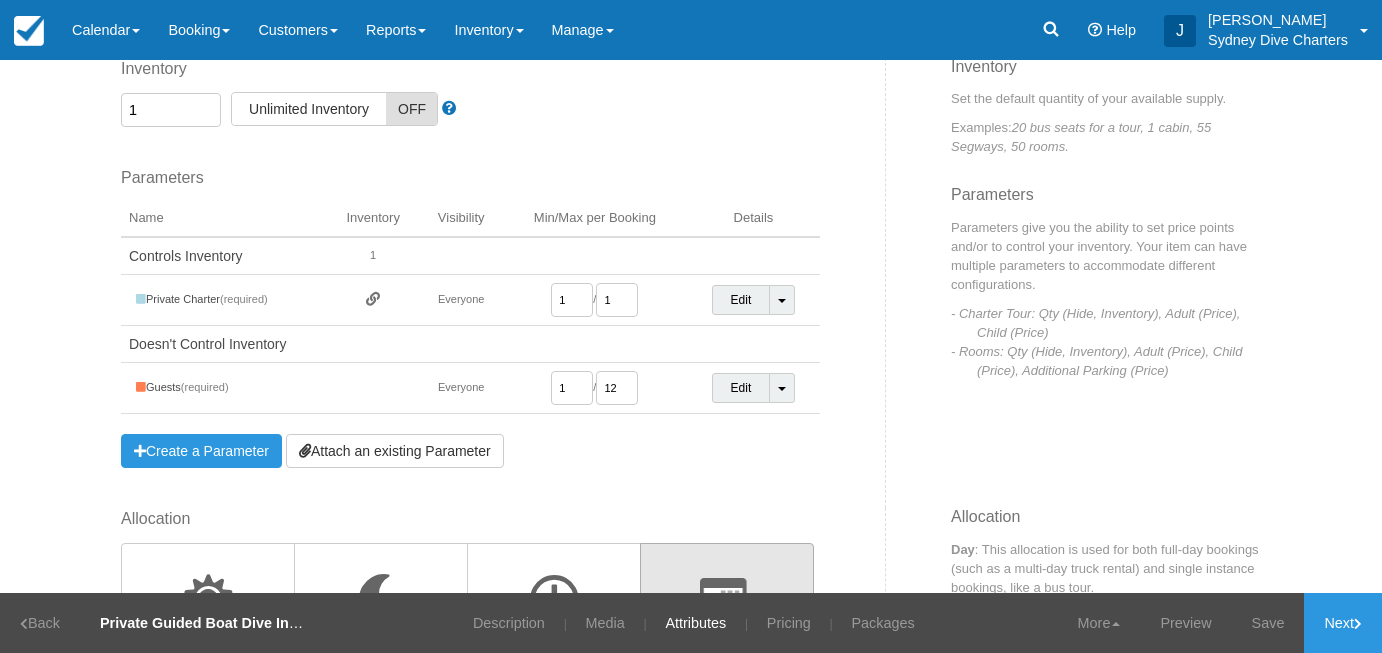 click on "12" at bounding box center (617, 388) 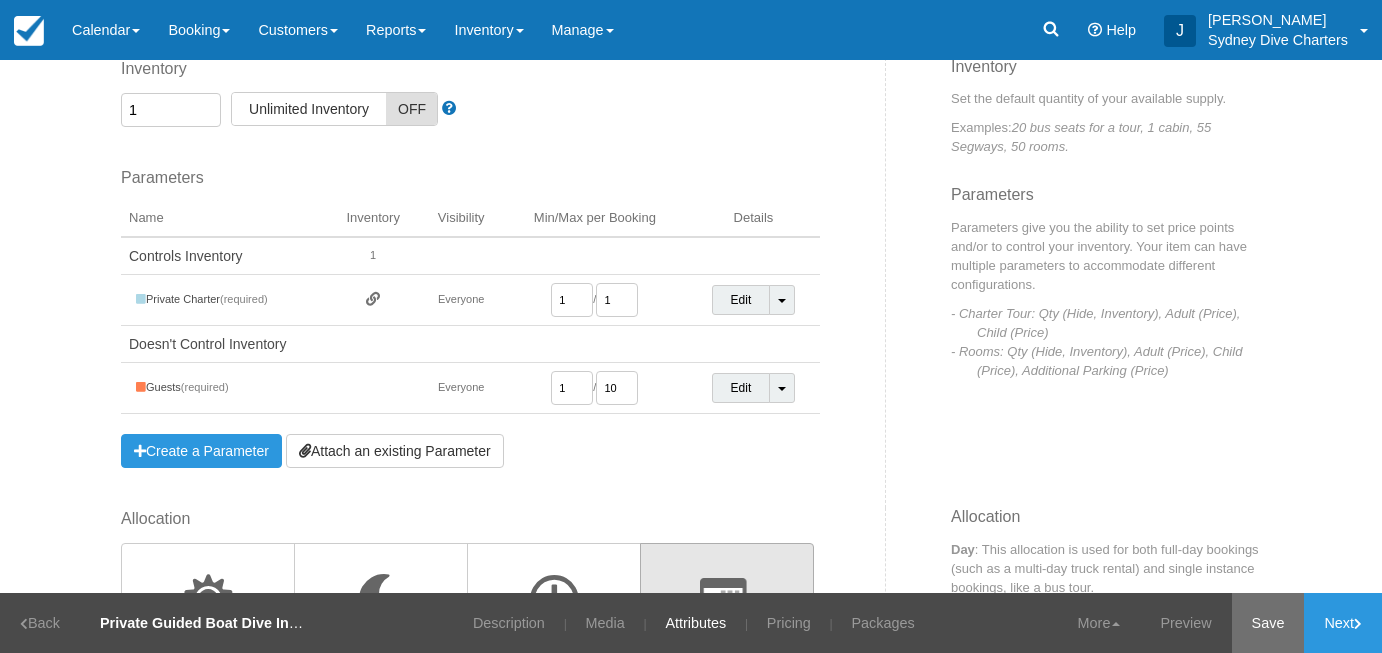 type on "10" 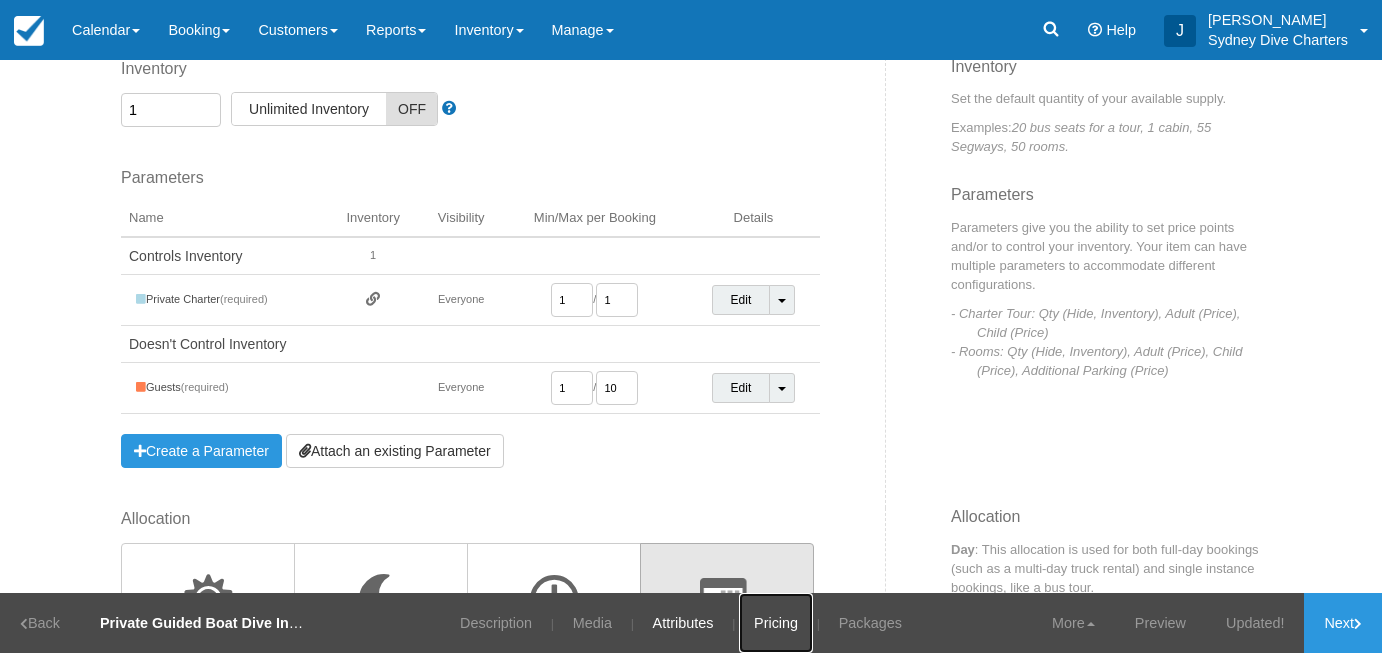 click on "Pricing" at bounding box center (776, 623) 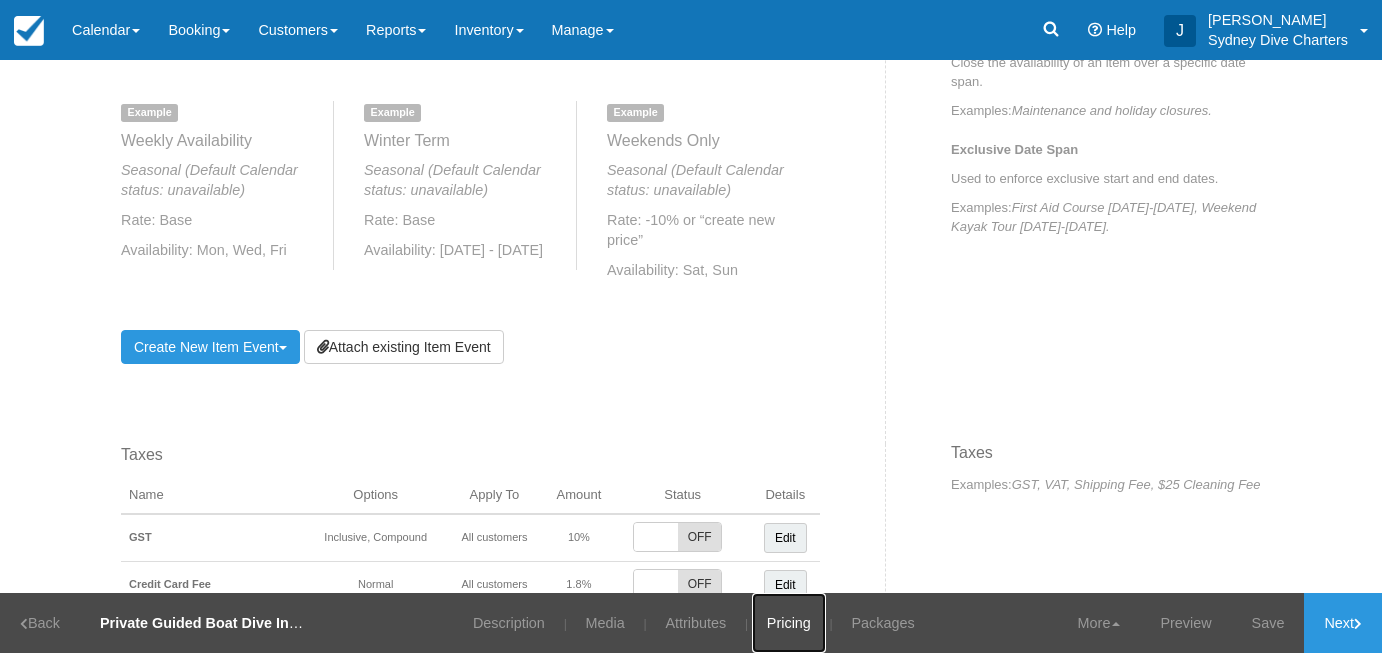 scroll, scrollTop: 1013, scrollLeft: 0, axis: vertical 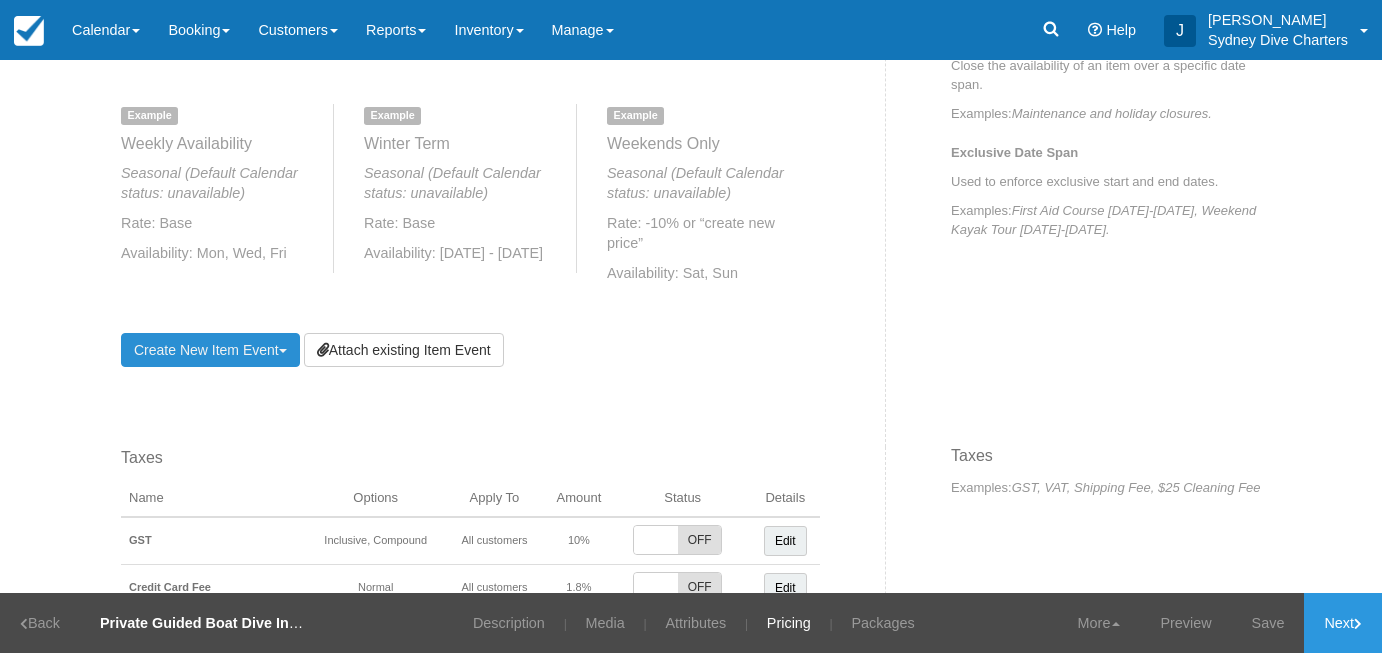click on "Create New Item Event
Toggle Dropdown" at bounding box center [210, 350] 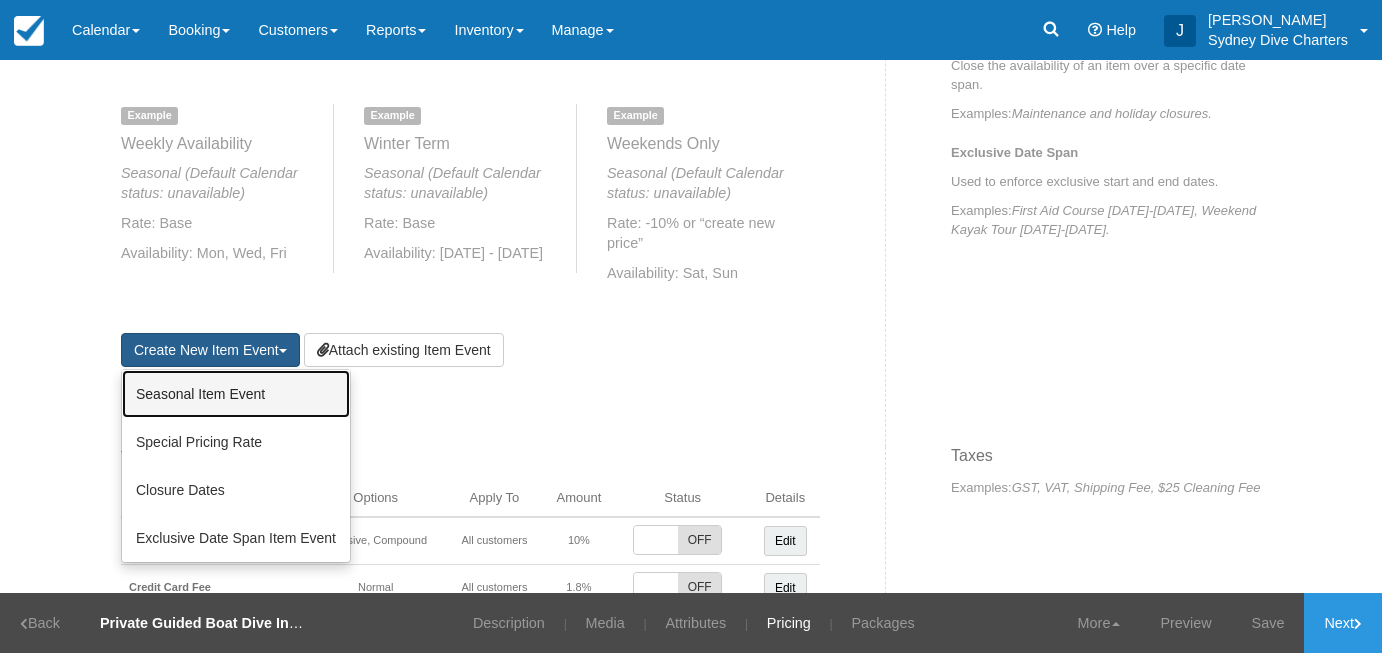 click on "Seasonal Item Event" at bounding box center (236, 394) 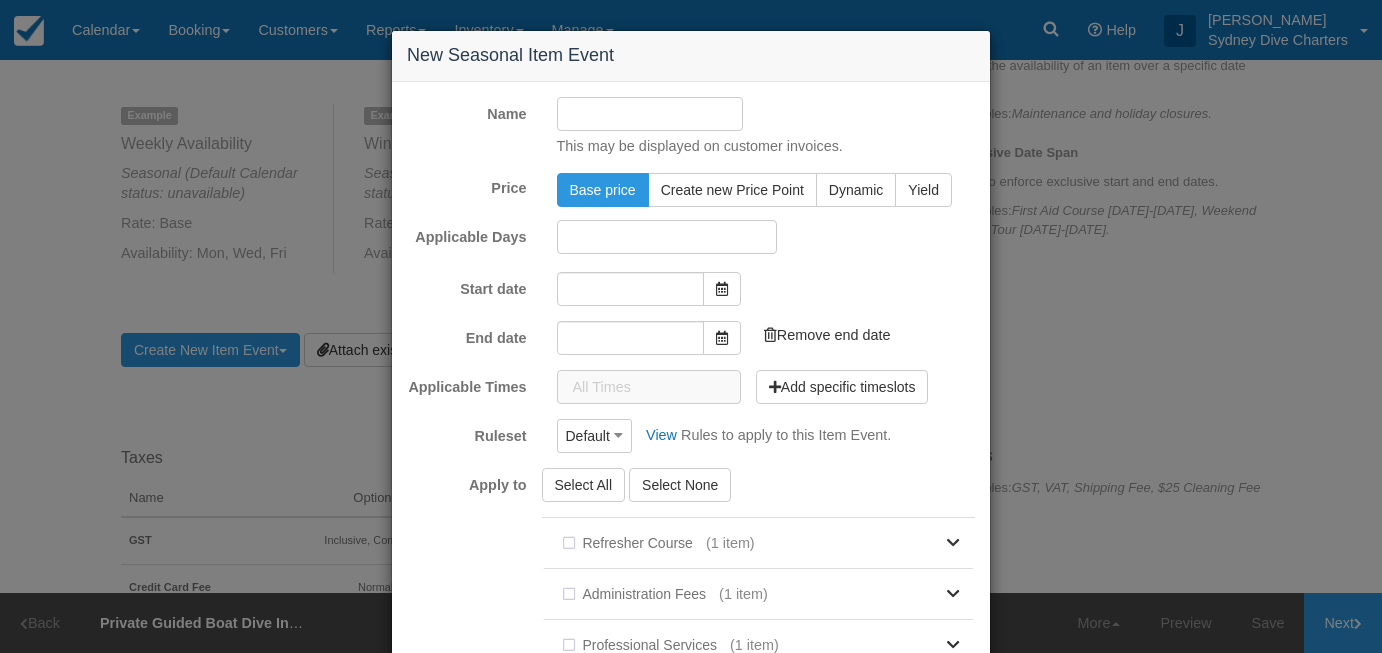 type on "20/07/2025" 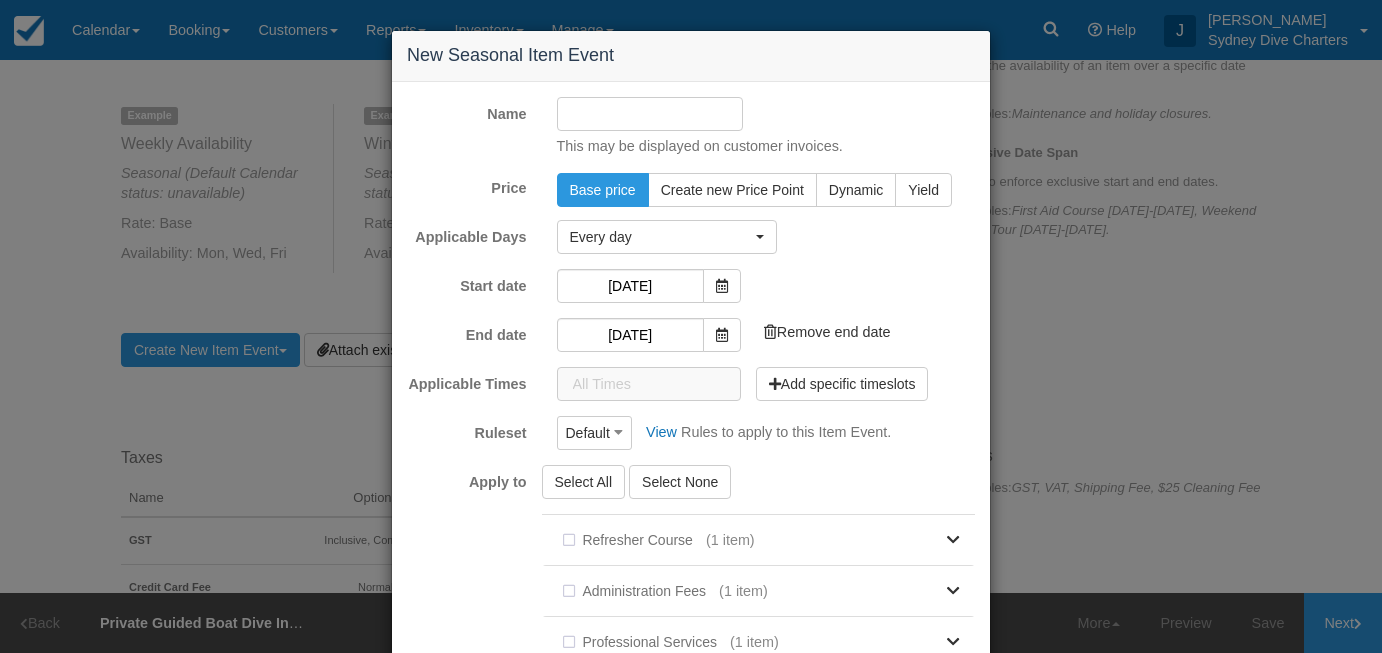 click on "Name" at bounding box center (650, 114) 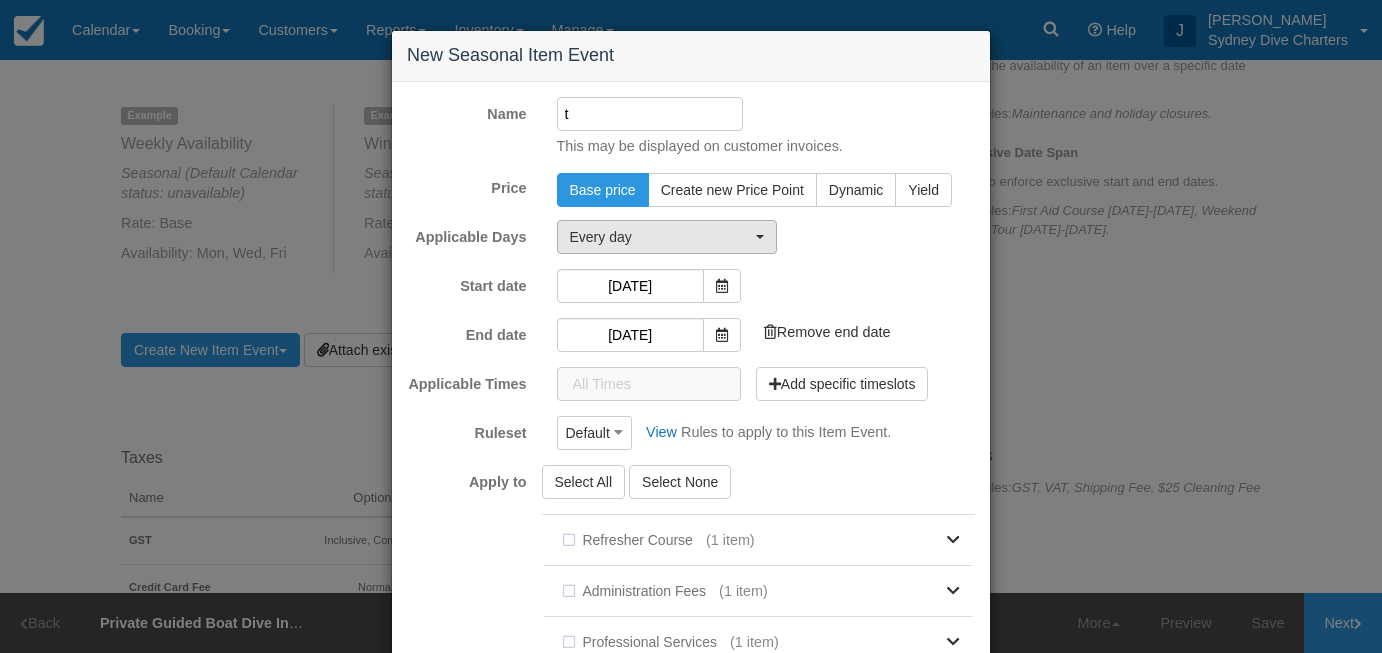 type on "t" 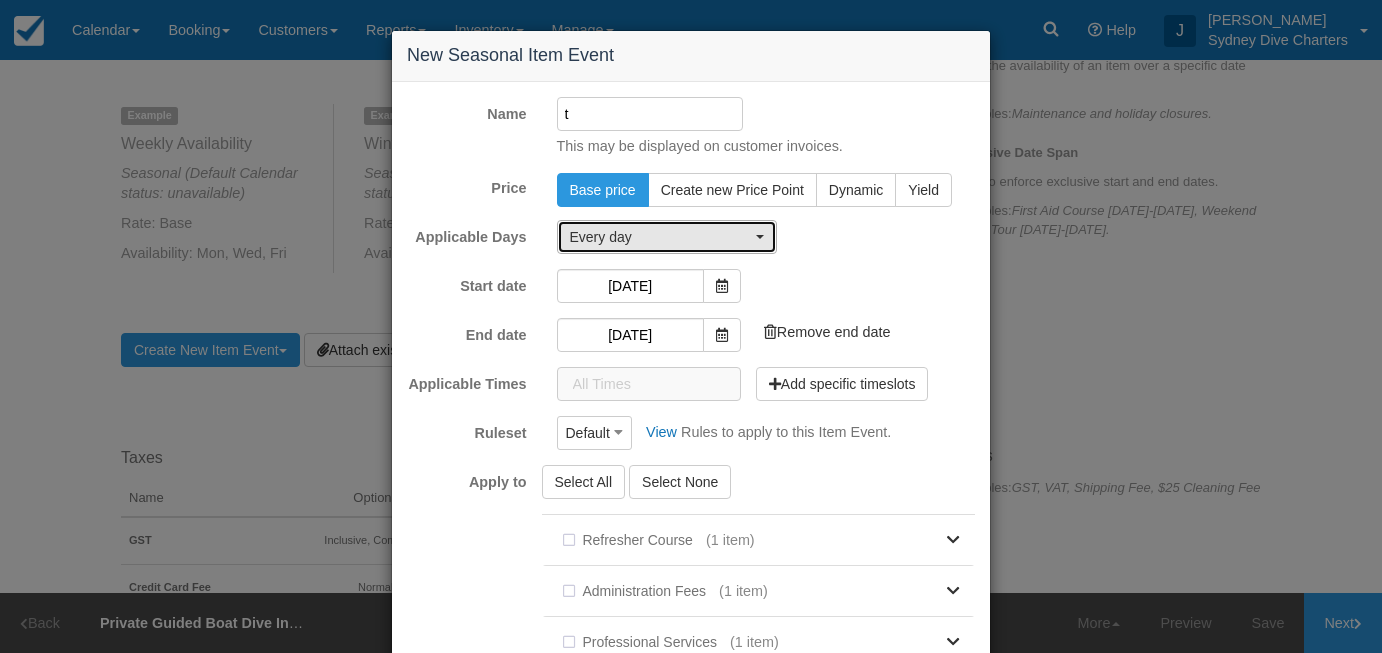 click on "Every day" at bounding box center [667, 237] 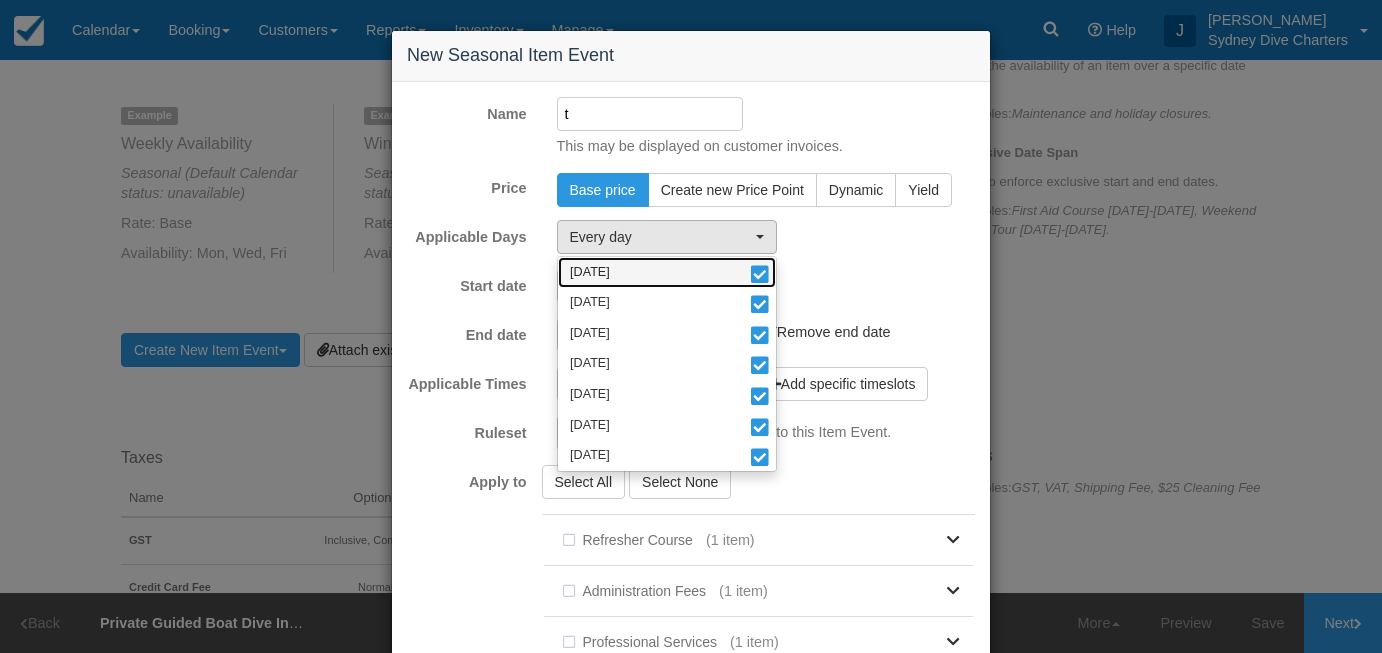 click at bounding box center (760, 276) 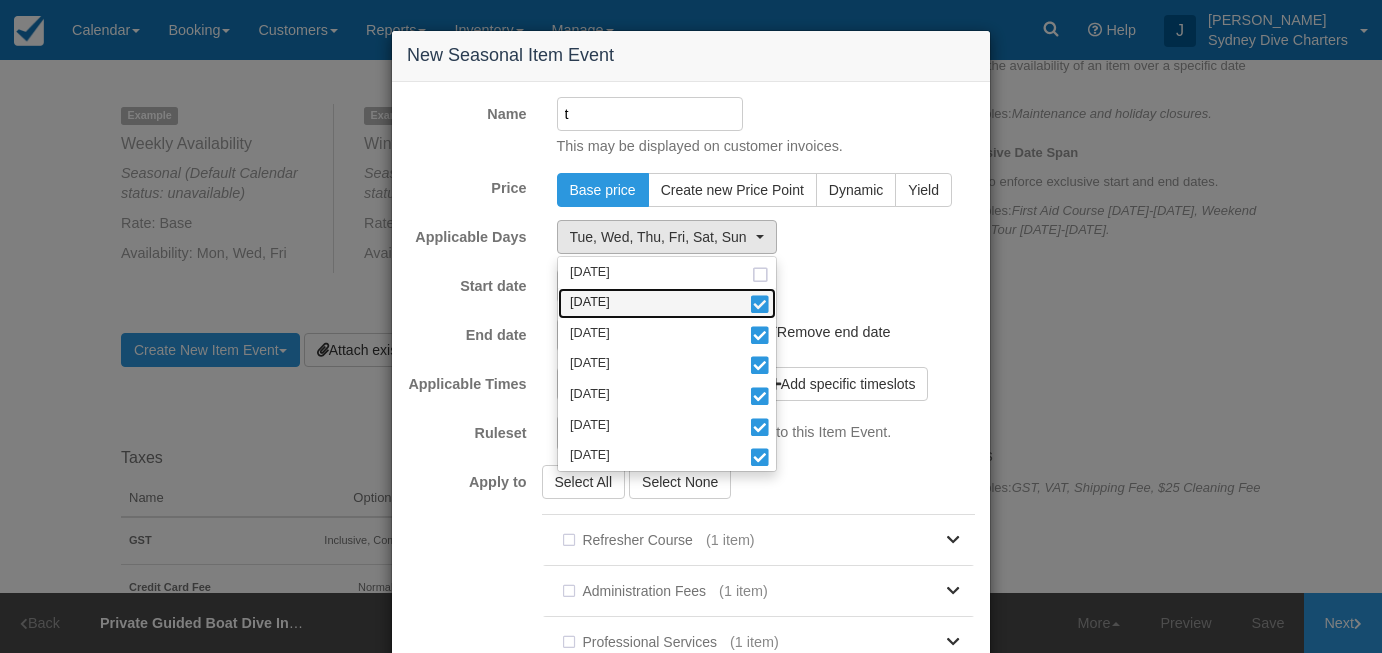 click on "Tuesday" at bounding box center (667, 303) 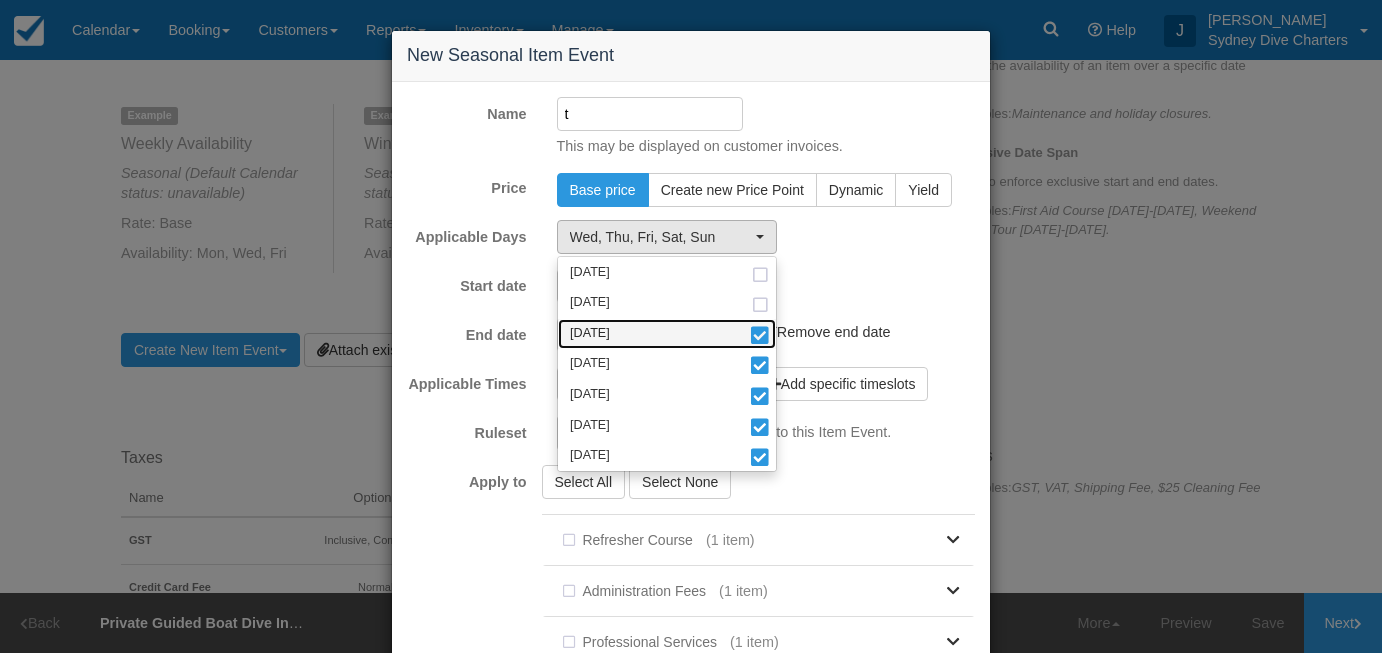 click at bounding box center [760, 337] 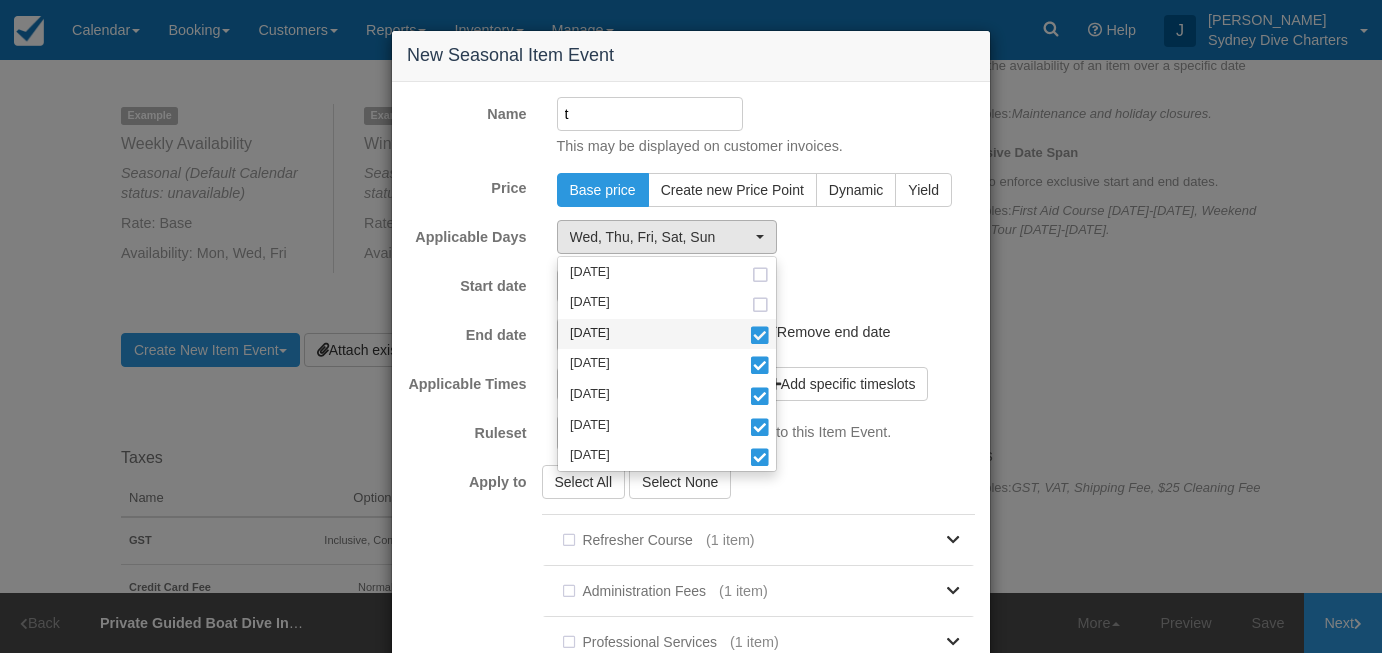 select on "thu" 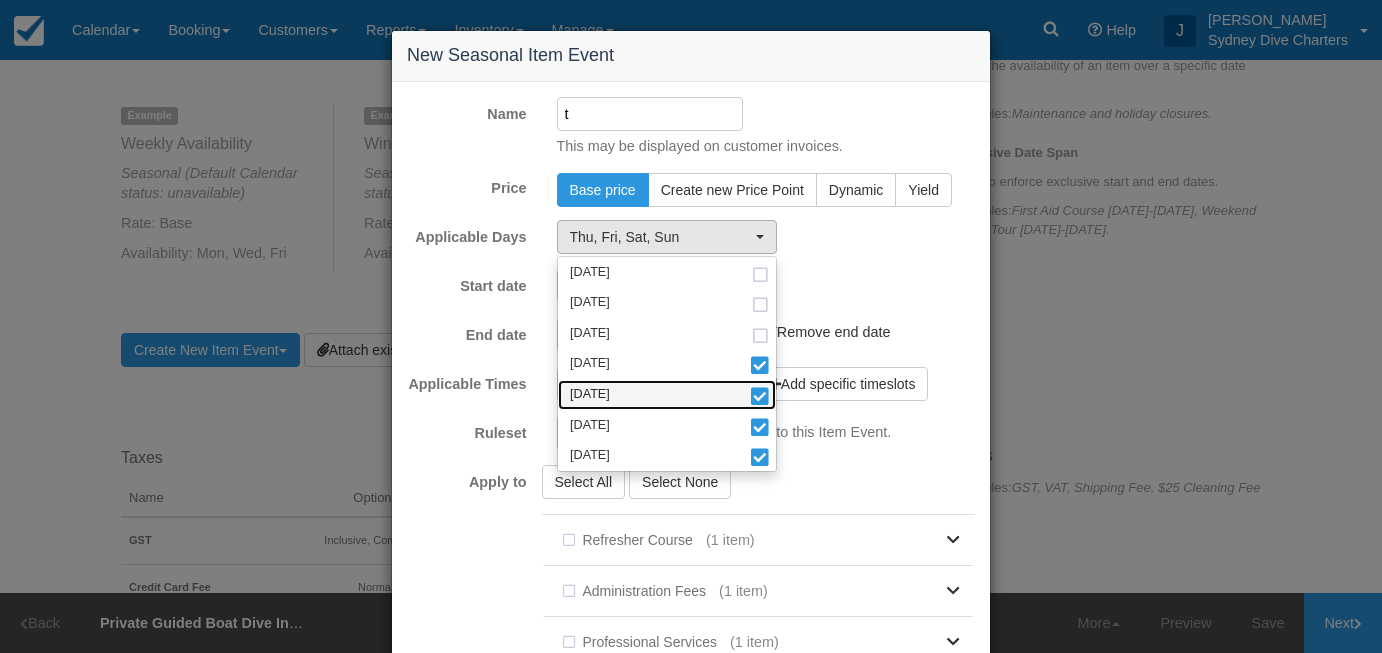 click at bounding box center (760, 398) 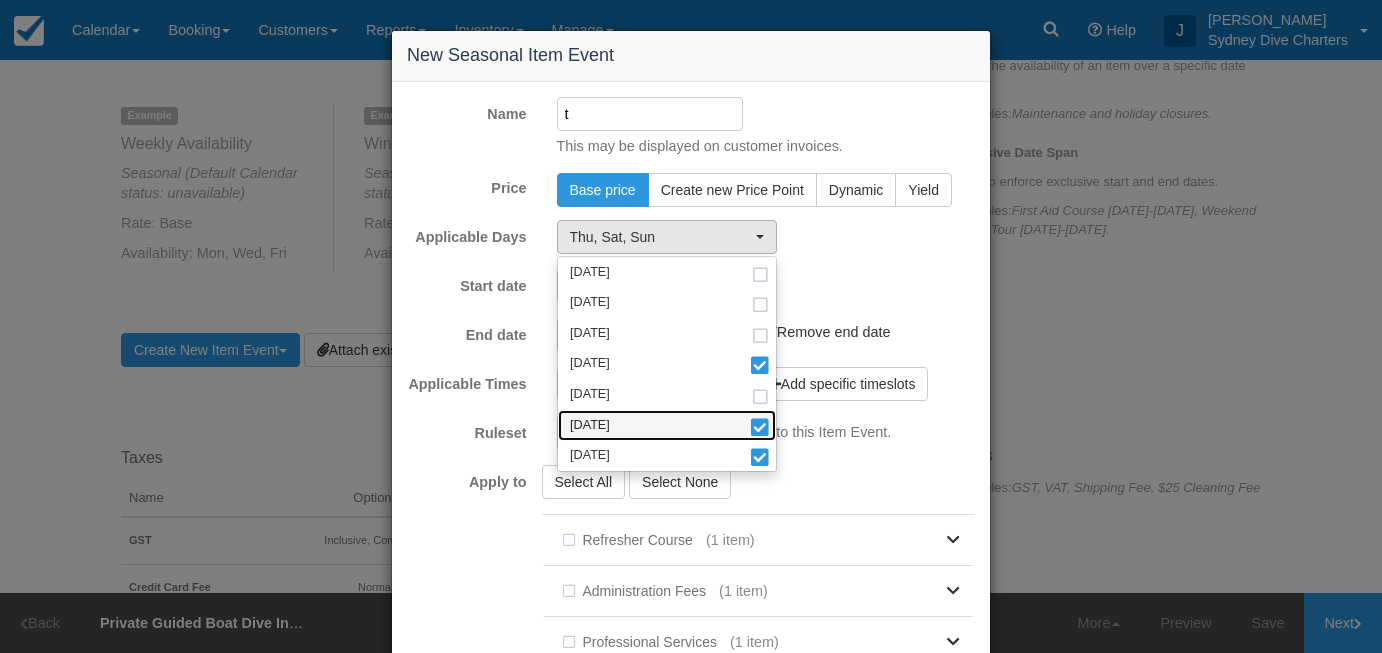 click at bounding box center (760, 429) 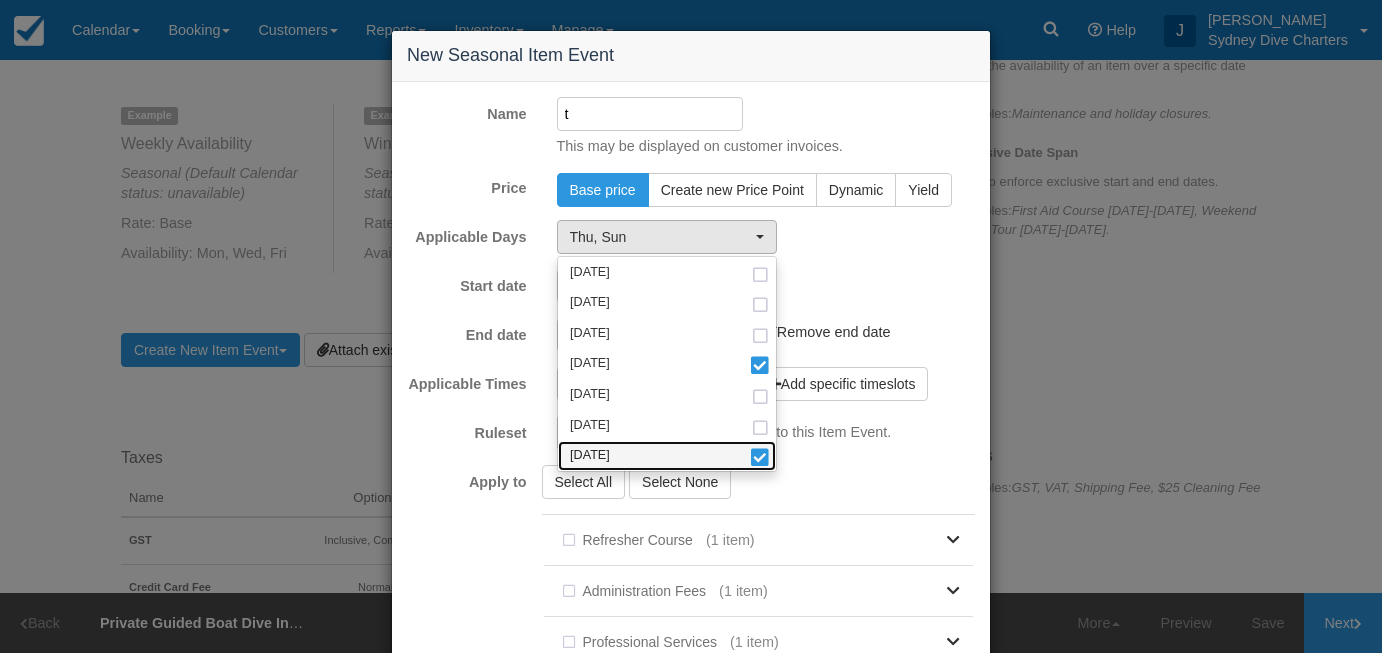 click at bounding box center (760, 459) 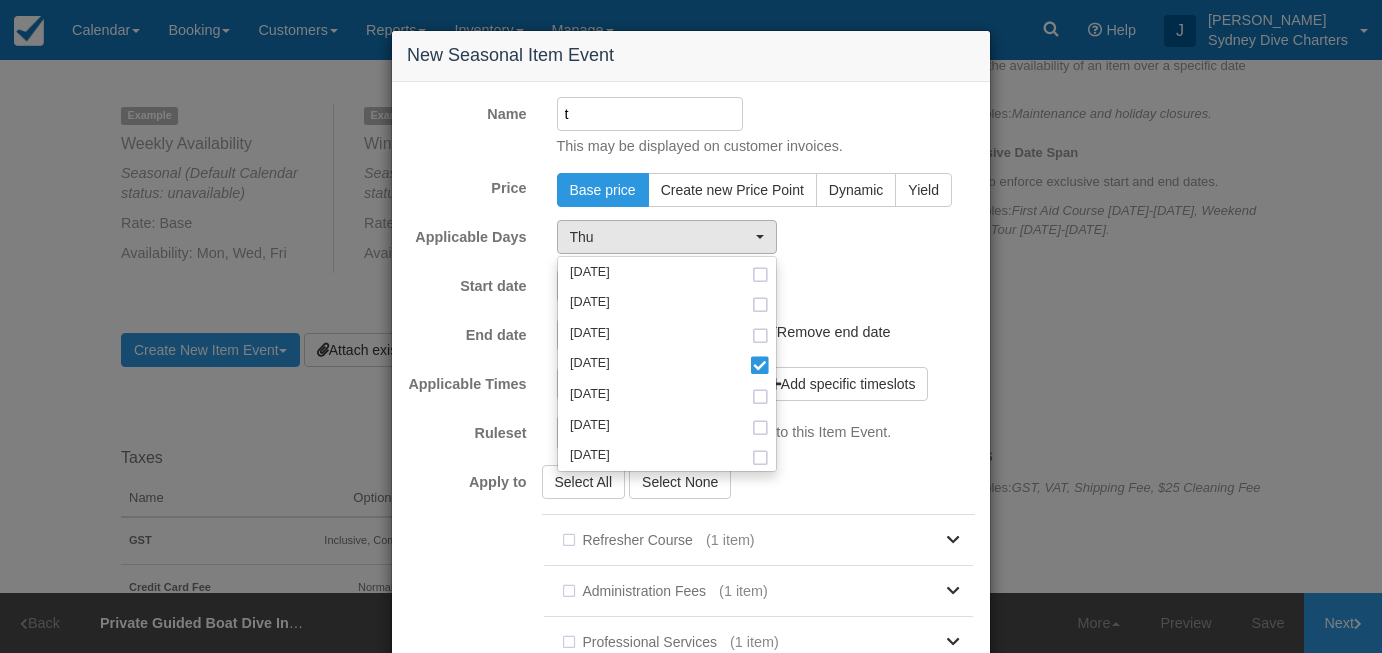 click on "Name
t
This may be displayed on customer invoices.
Price
Base price
Create new Price Point
Dynamic
Yield
Dynamic Price
Percent
Fixed Amount
Dynamic adjustment of base price, eg: +25%, -10% or					-A$5.00
Threshold Prices
Stock
Rate Adjustment
Remove
Stock
%
Additional Threshold
Applicable Days
Thu   Monday Tuesday Wednesday Thursday Friday Saturday Sunday
Monday
Tuesday
Wednesday
Thursday
Friday
Saturday
Sunday" at bounding box center (691, 571) 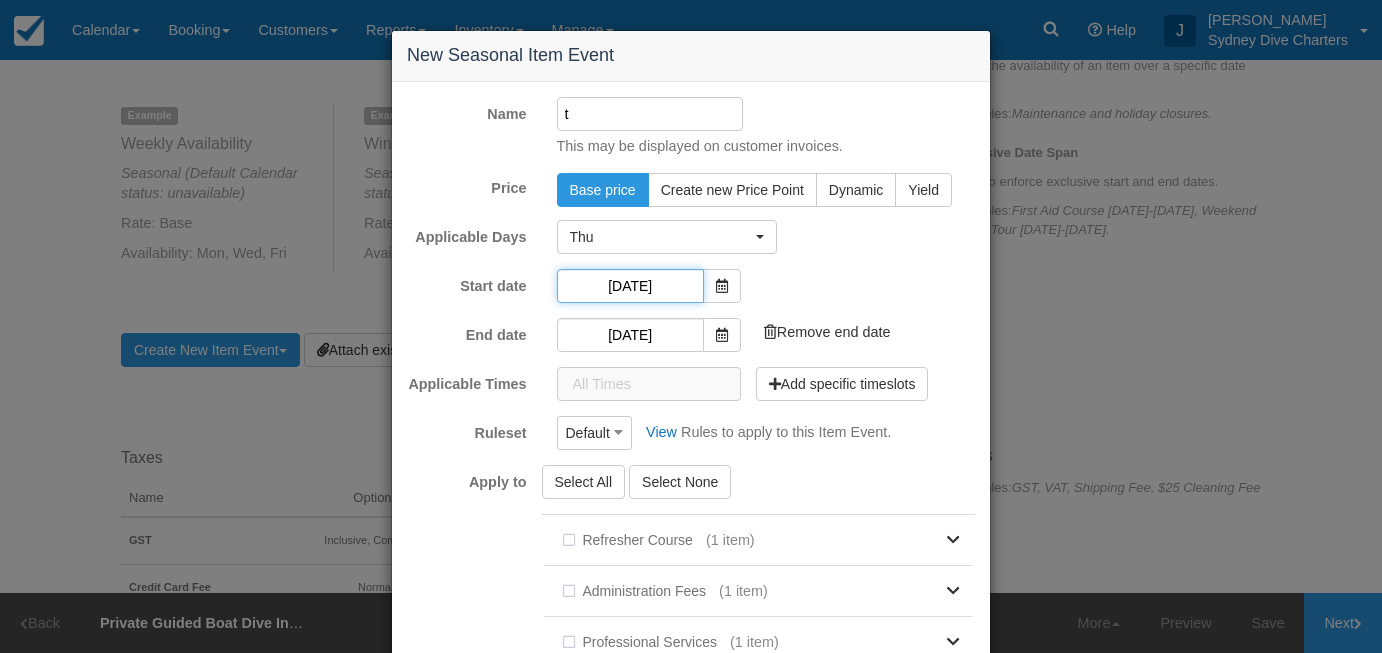 click on "20/07/2025" at bounding box center [630, 286] 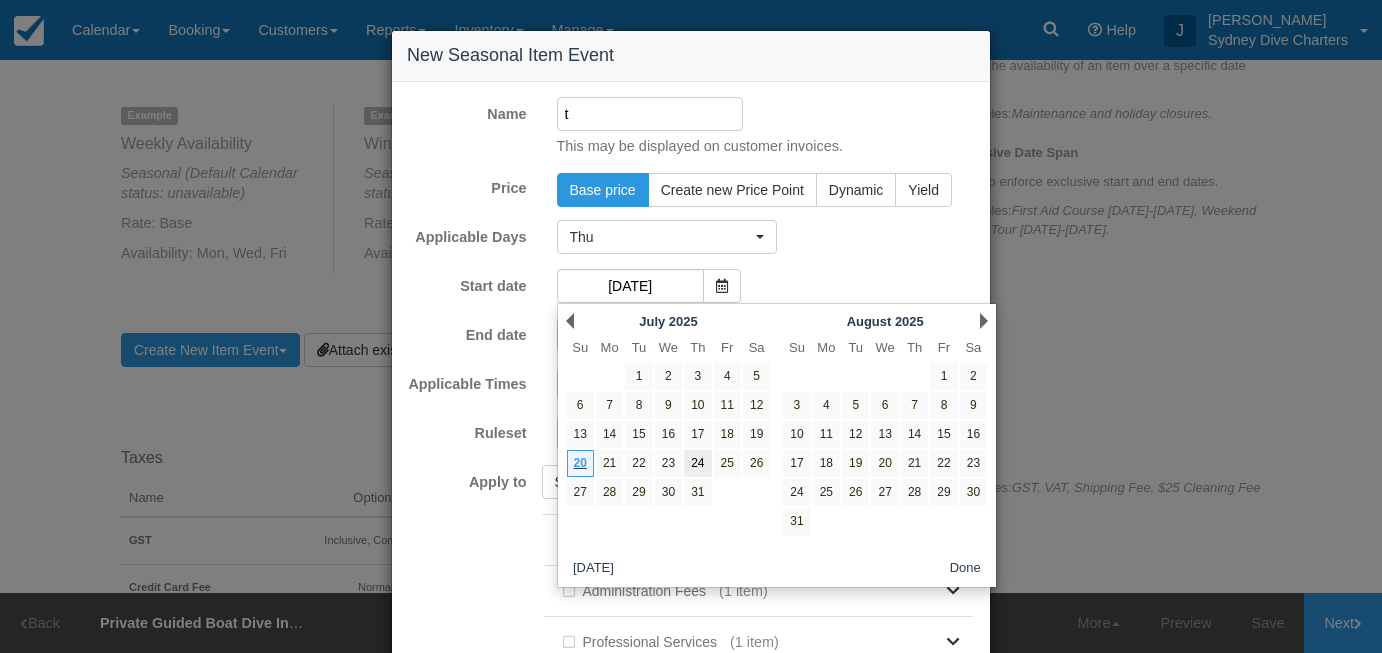 click on "24" at bounding box center (697, 463) 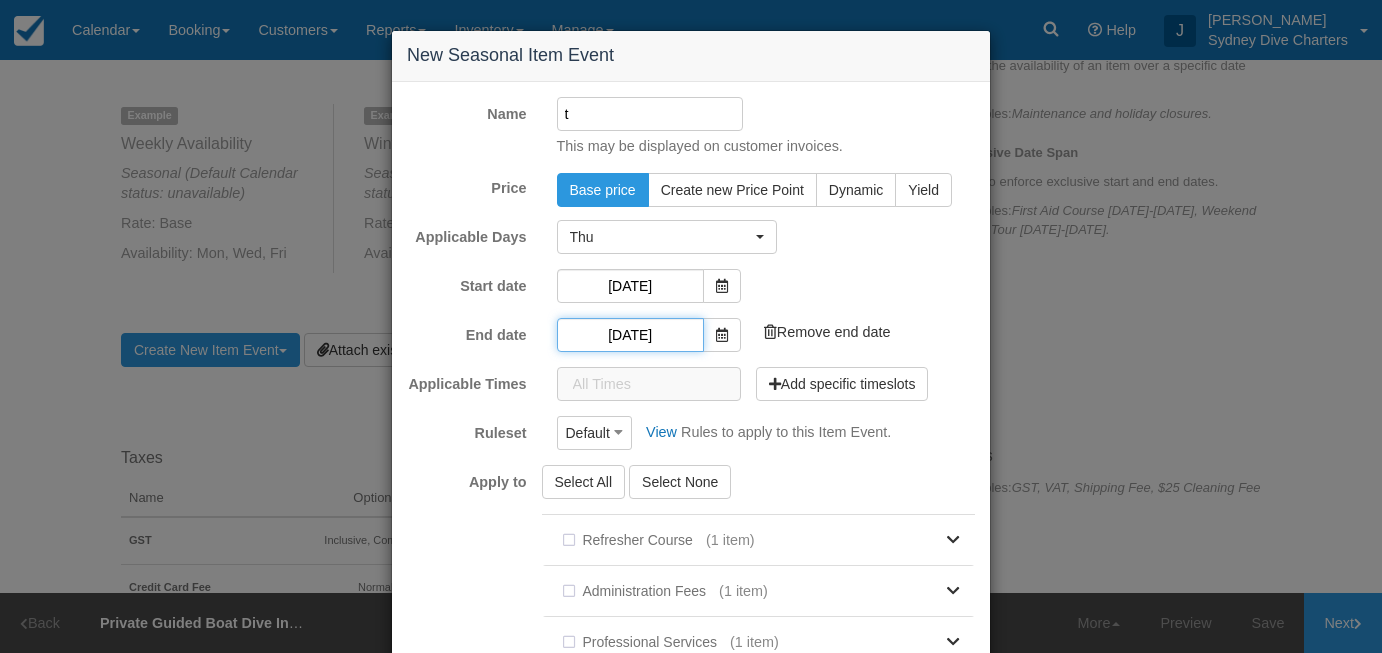 click on "20/08/2025" at bounding box center [630, 335] 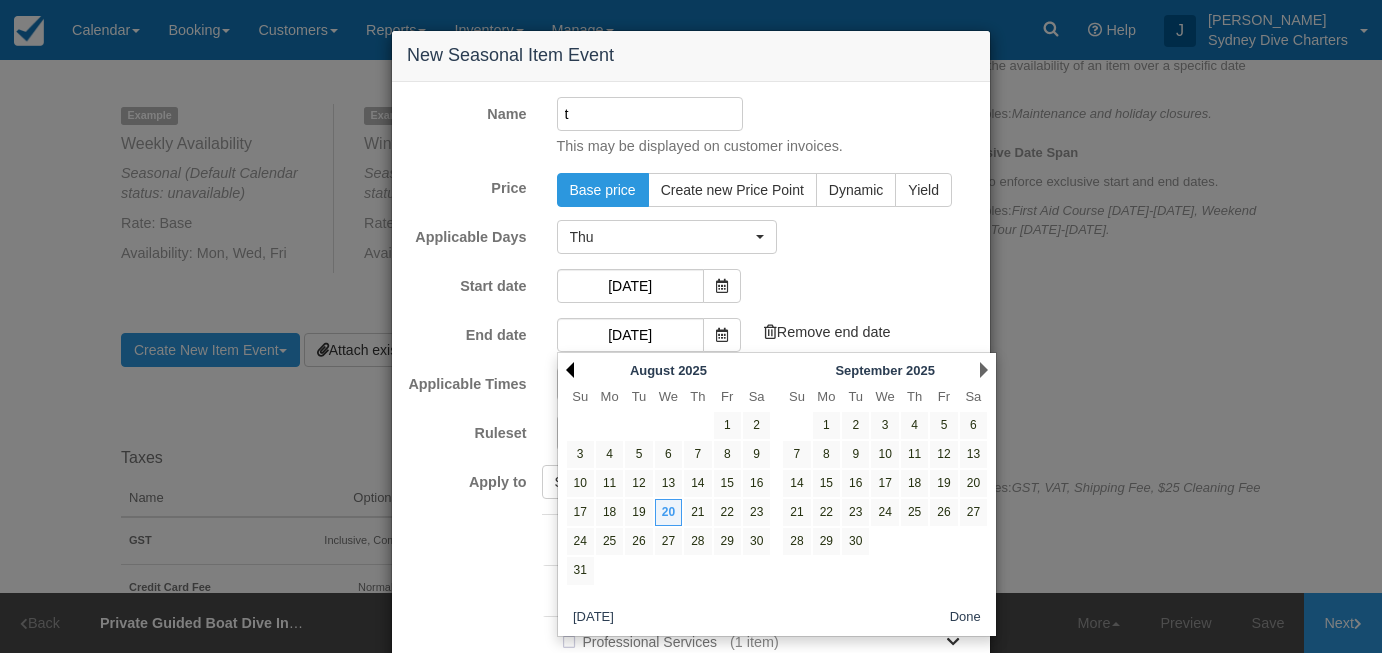 click on "Prev" at bounding box center (570, 370) 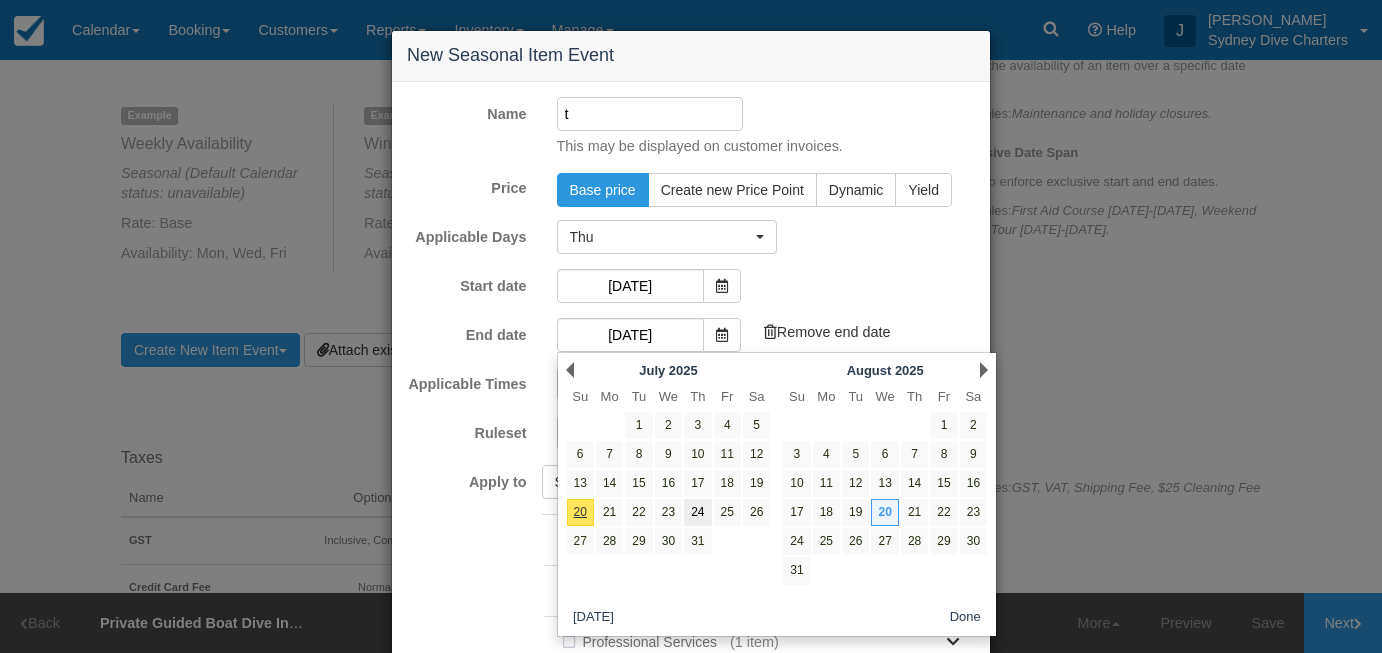 click on "24" at bounding box center [697, 512] 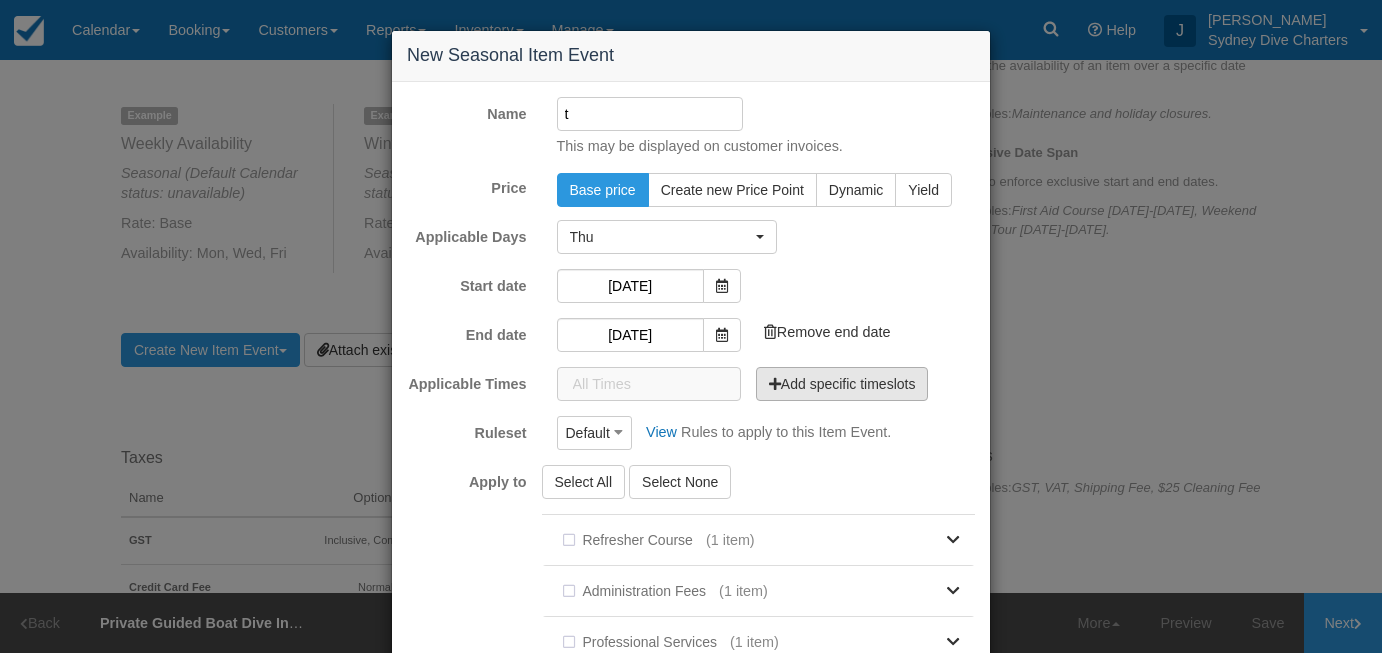 click on "Add specific timeslots" at bounding box center (842, 384) 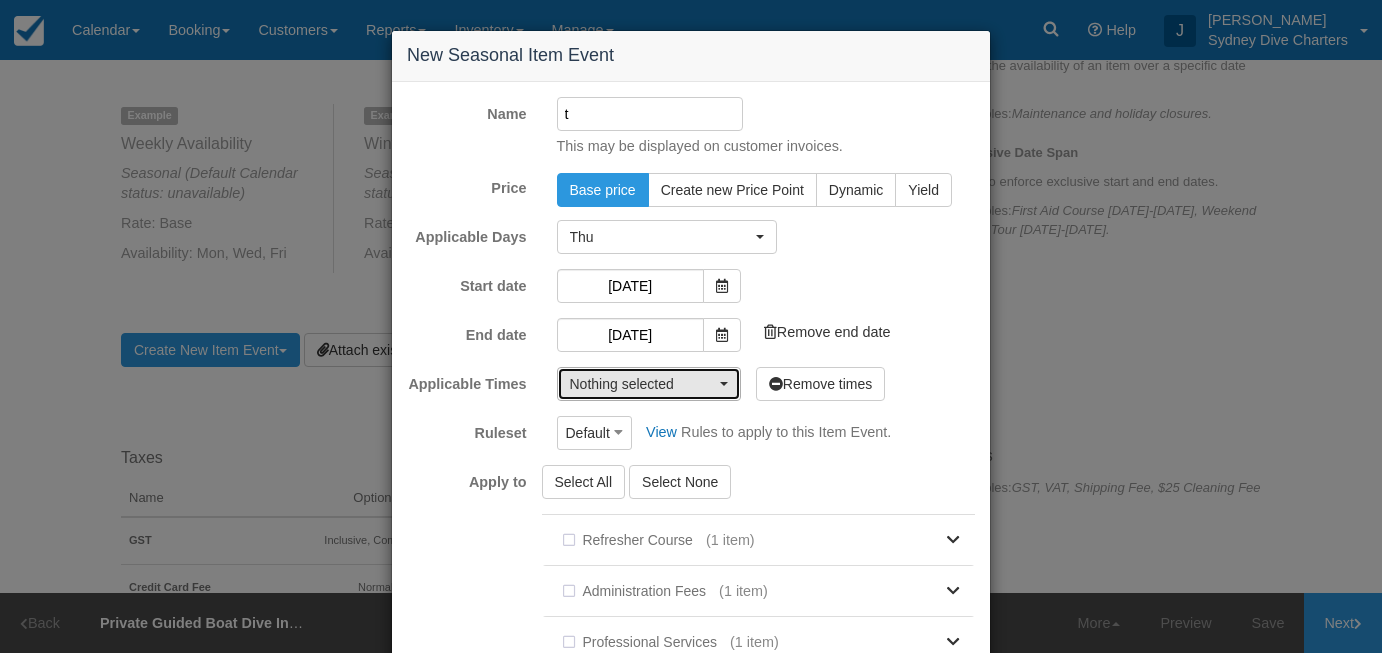 click on "Nothing selected" at bounding box center [649, 384] 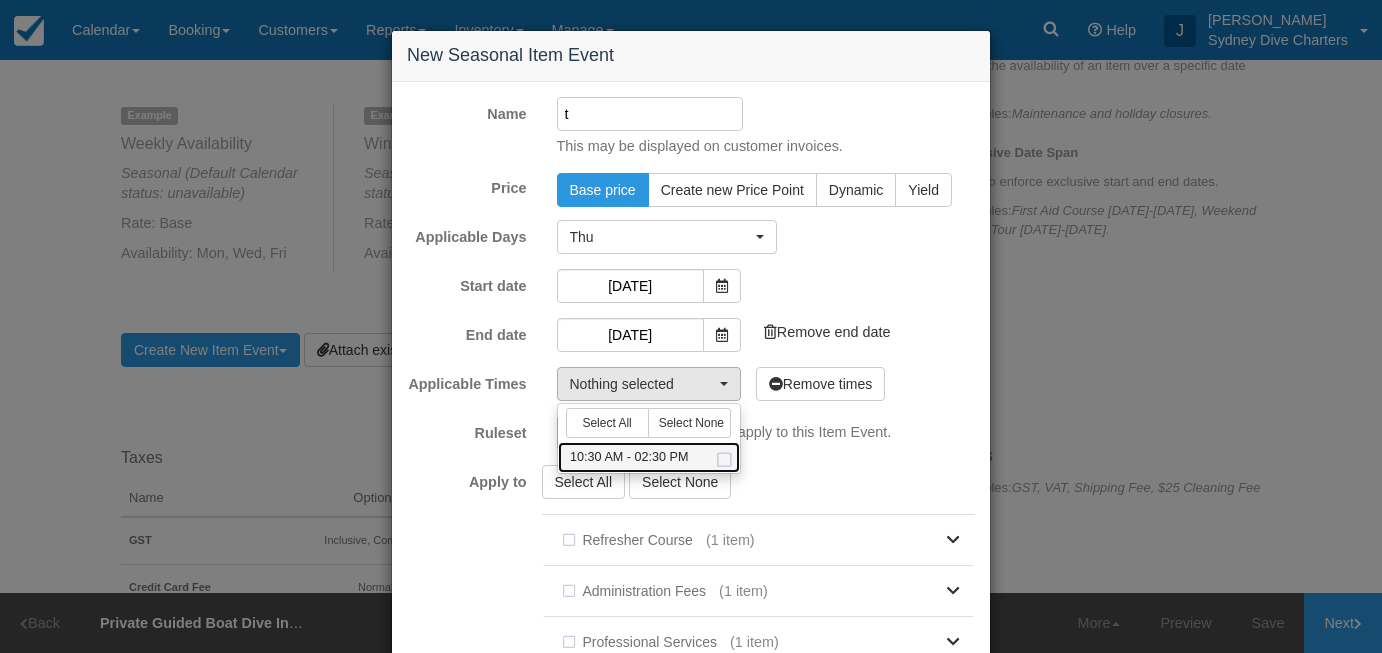 click at bounding box center (724, 460) 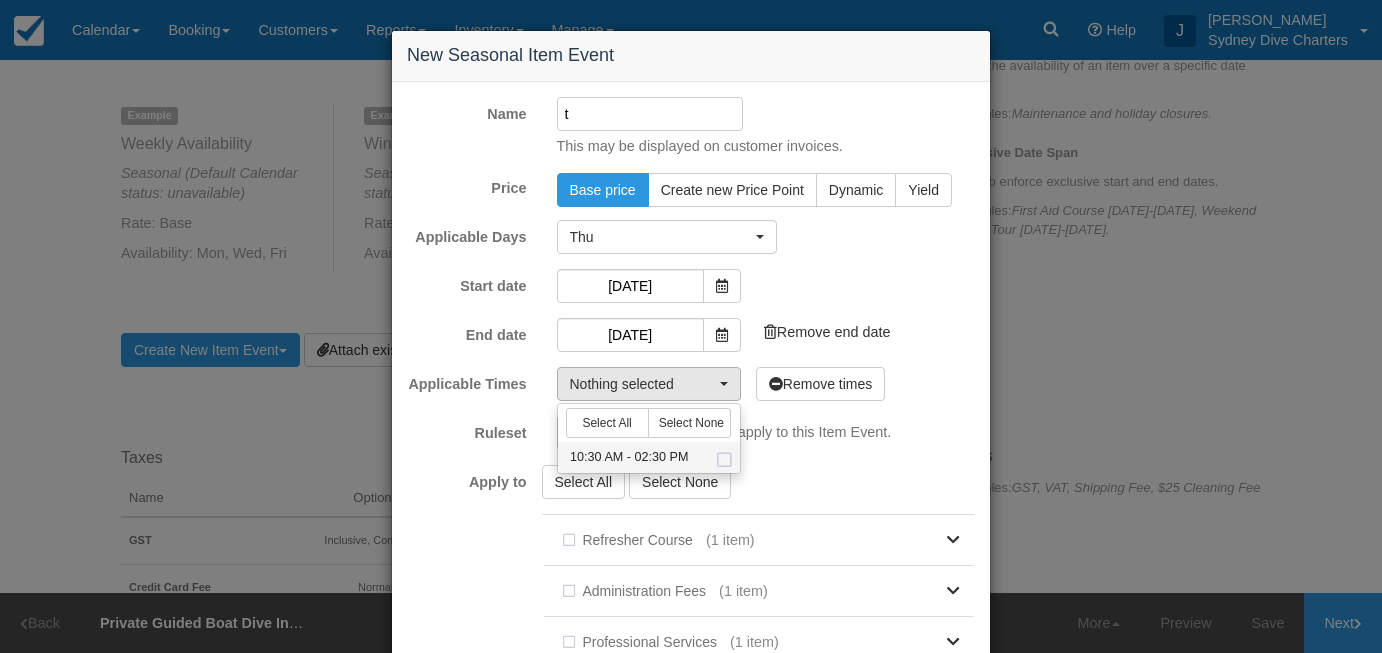 select on "630-240" 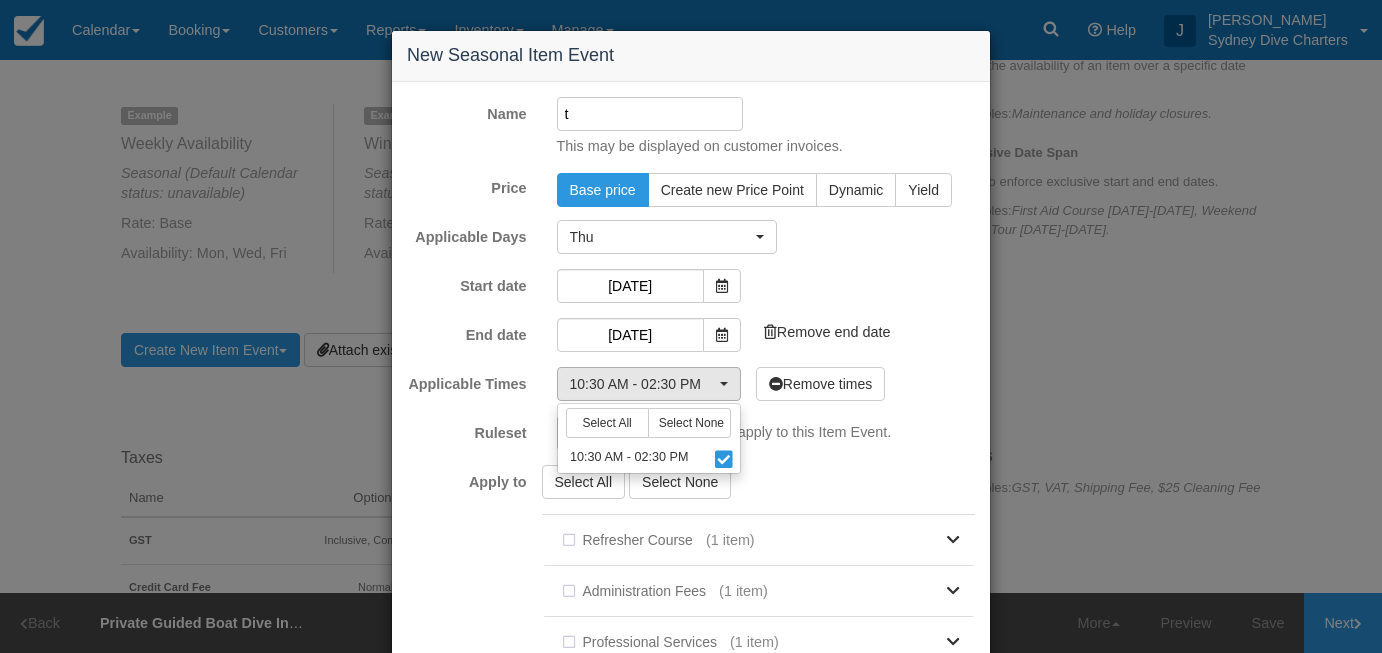 click on "Select All
Select None
Refresher Course
(1 item)
Private Refresher Course With Guided Shore Dive
Administration Fees
(1 item)
6.6 Credit Card Dispute Administration Fee & 3rd Party Fee
Professional Services
(1 item)
Professional Services - Court Attendance Day Rate
Discover Scuba Dive" at bounding box center (766, 755) 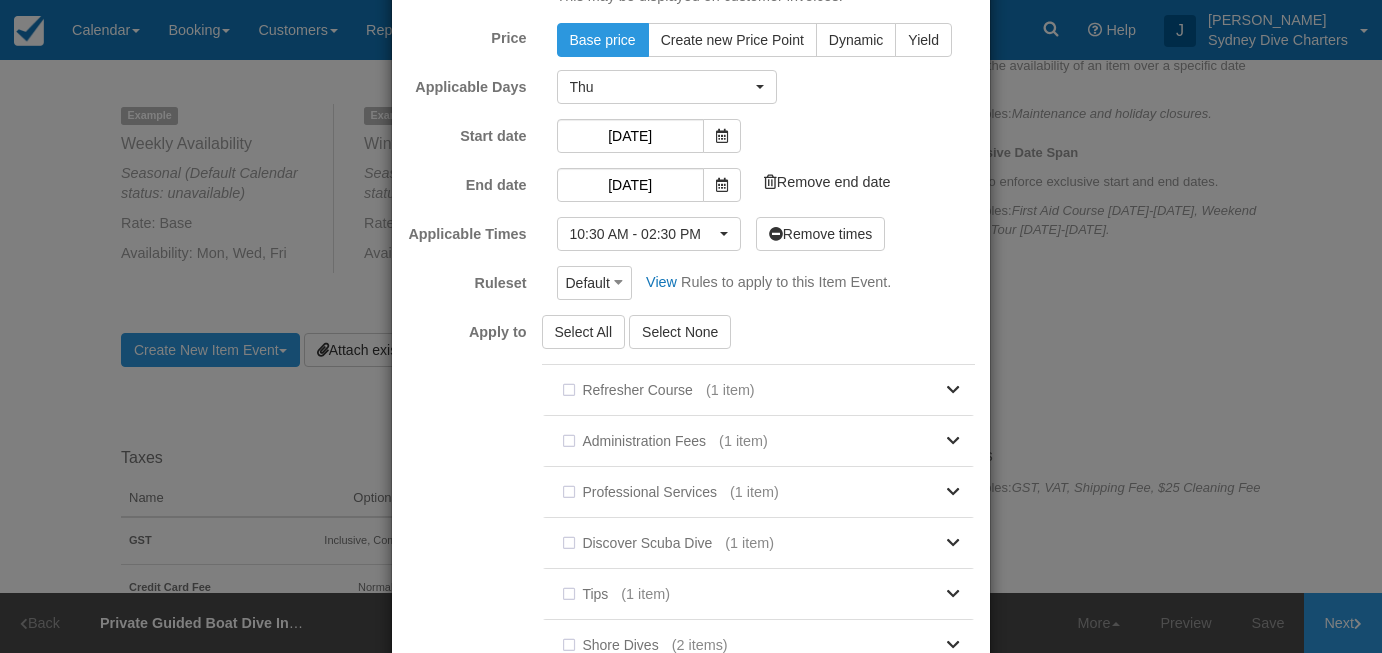 scroll, scrollTop: 503, scrollLeft: 0, axis: vertical 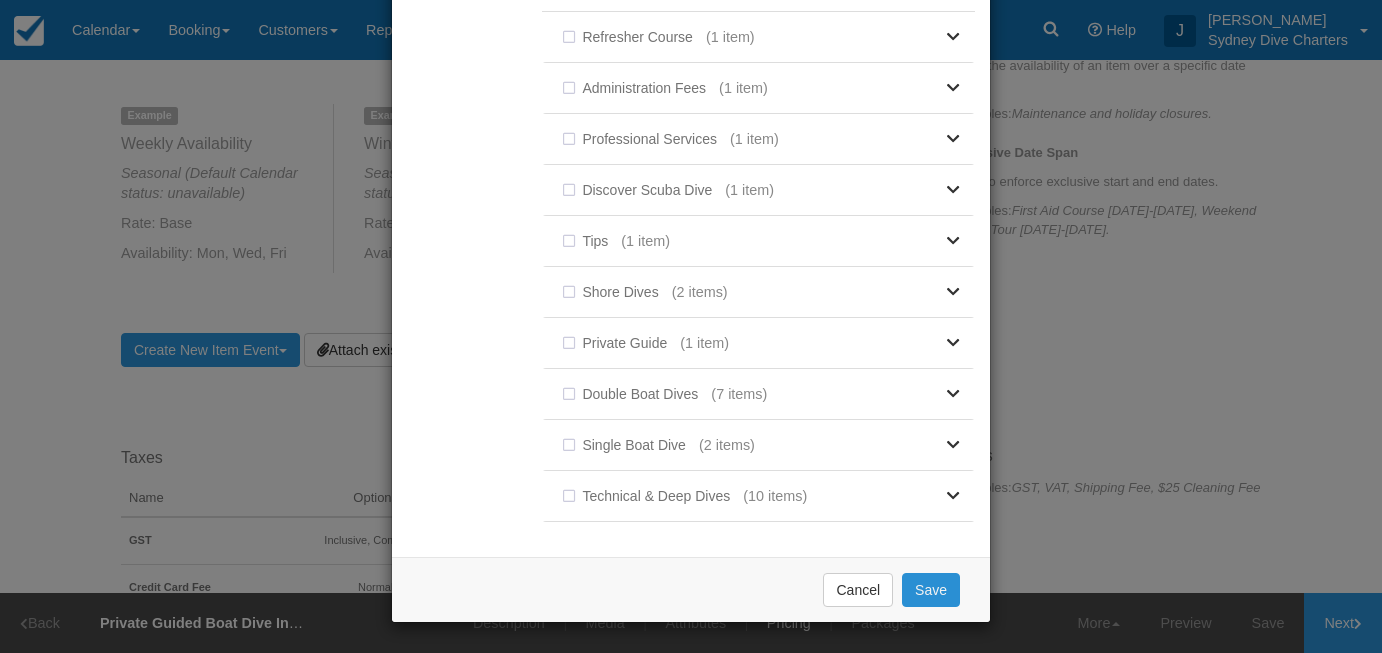click on "Save" at bounding box center [931, 590] 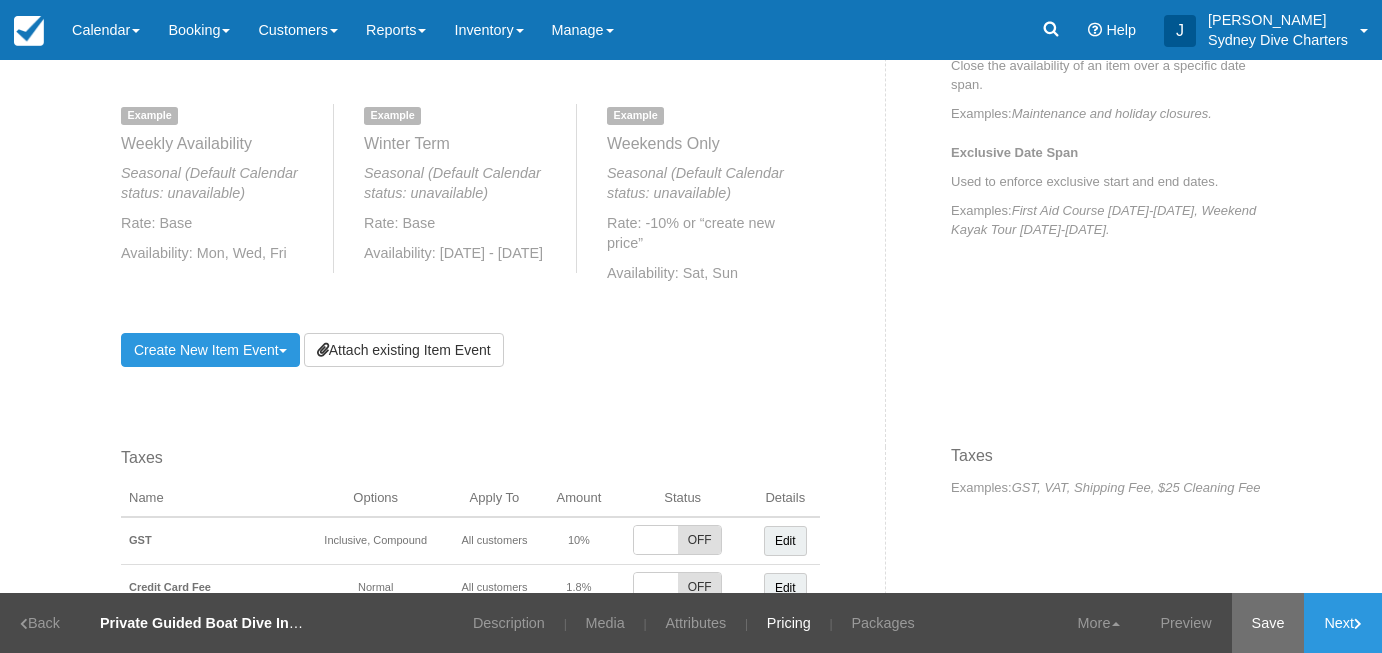 scroll, scrollTop: 1005, scrollLeft: 0, axis: vertical 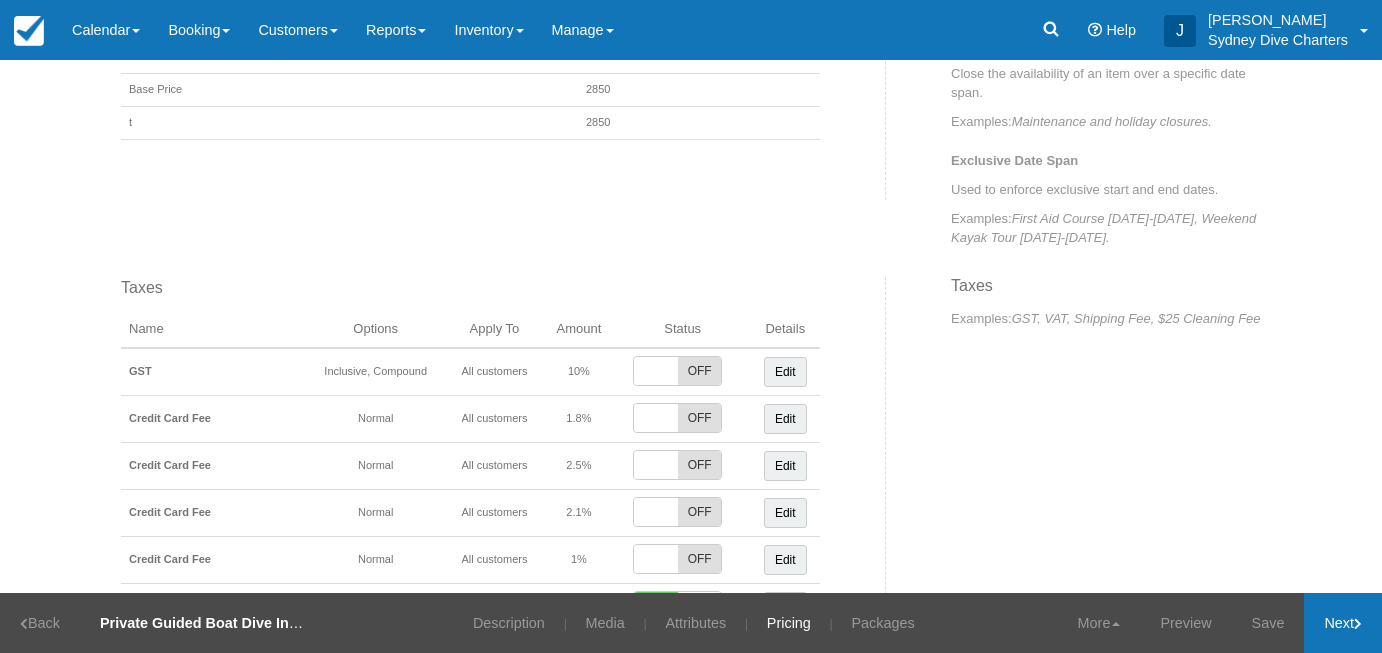 click on "Next" at bounding box center [1343, 623] 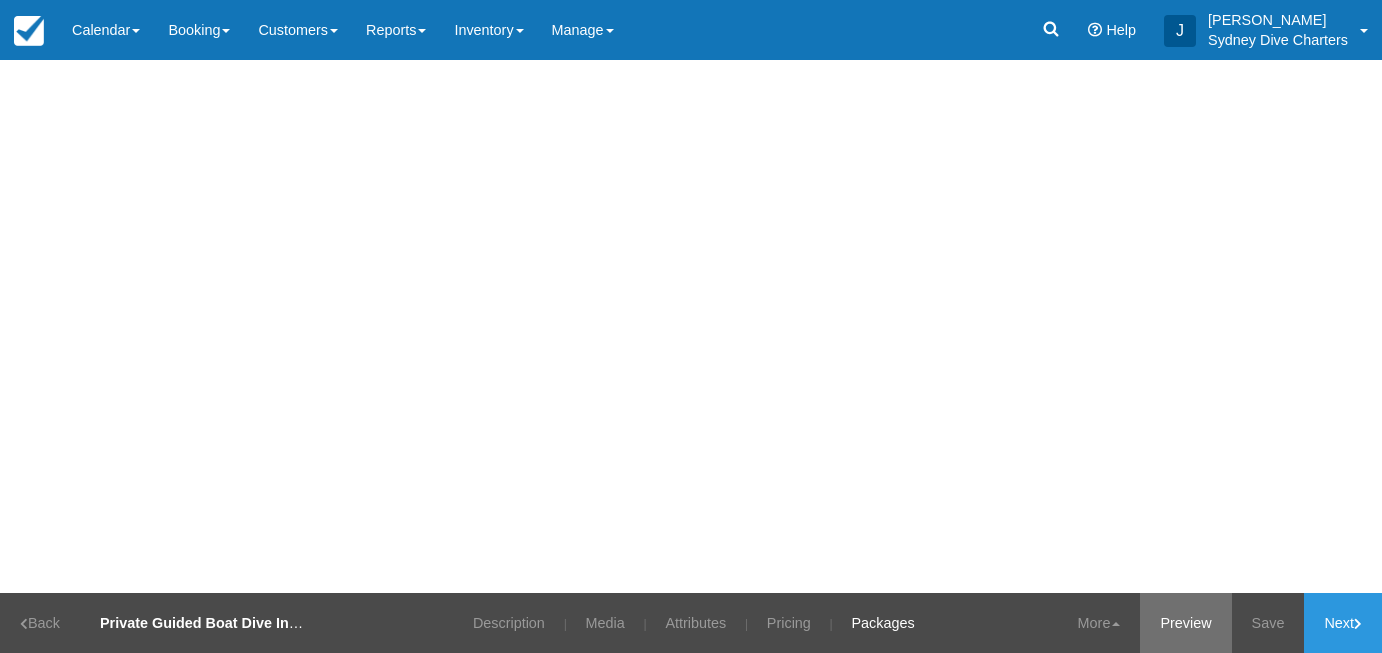 scroll, scrollTop: 0, scrollLeft: 0, axis: both 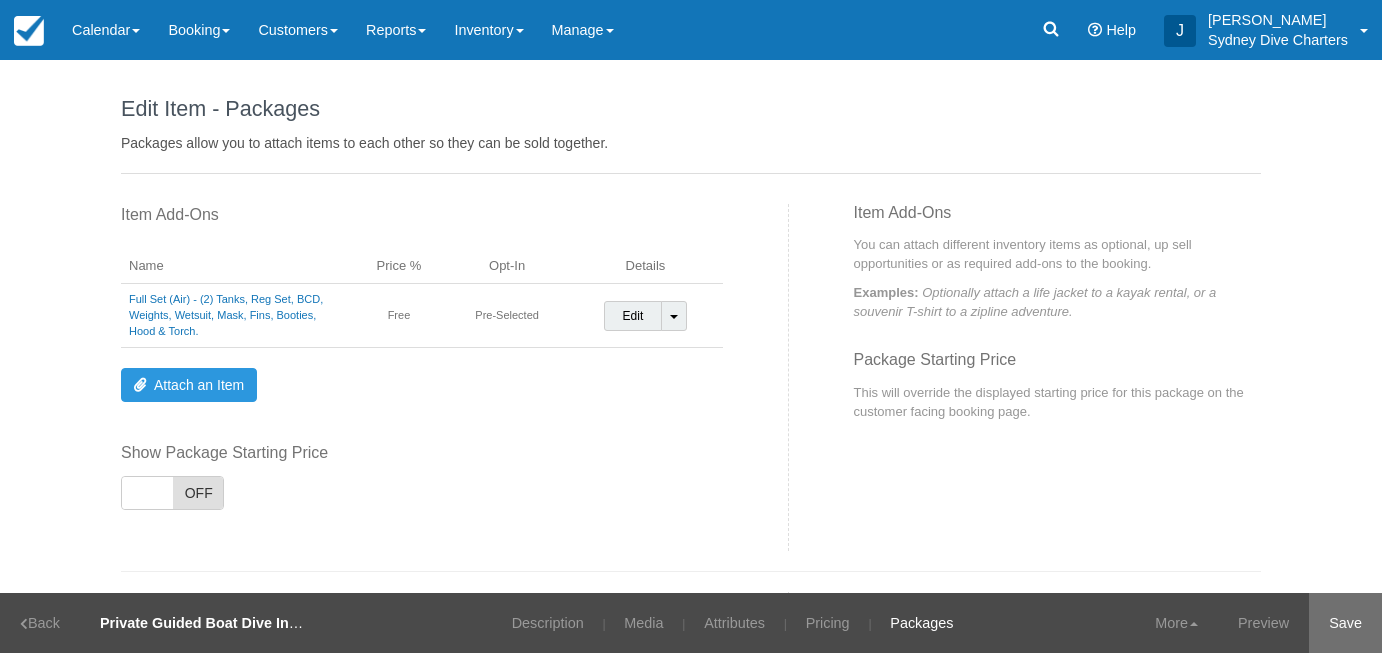 click on "Save" at bounding box center [1345, 623] 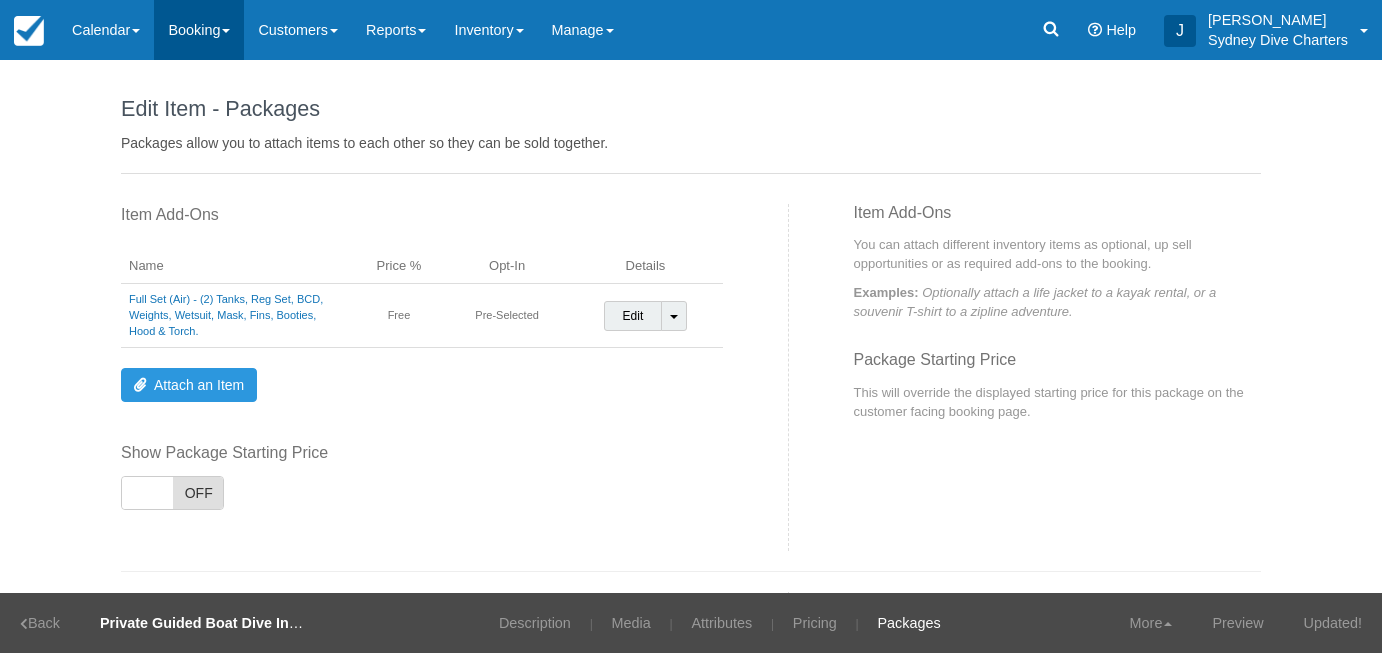 click on "Booking" at bounding box center (199, 30) 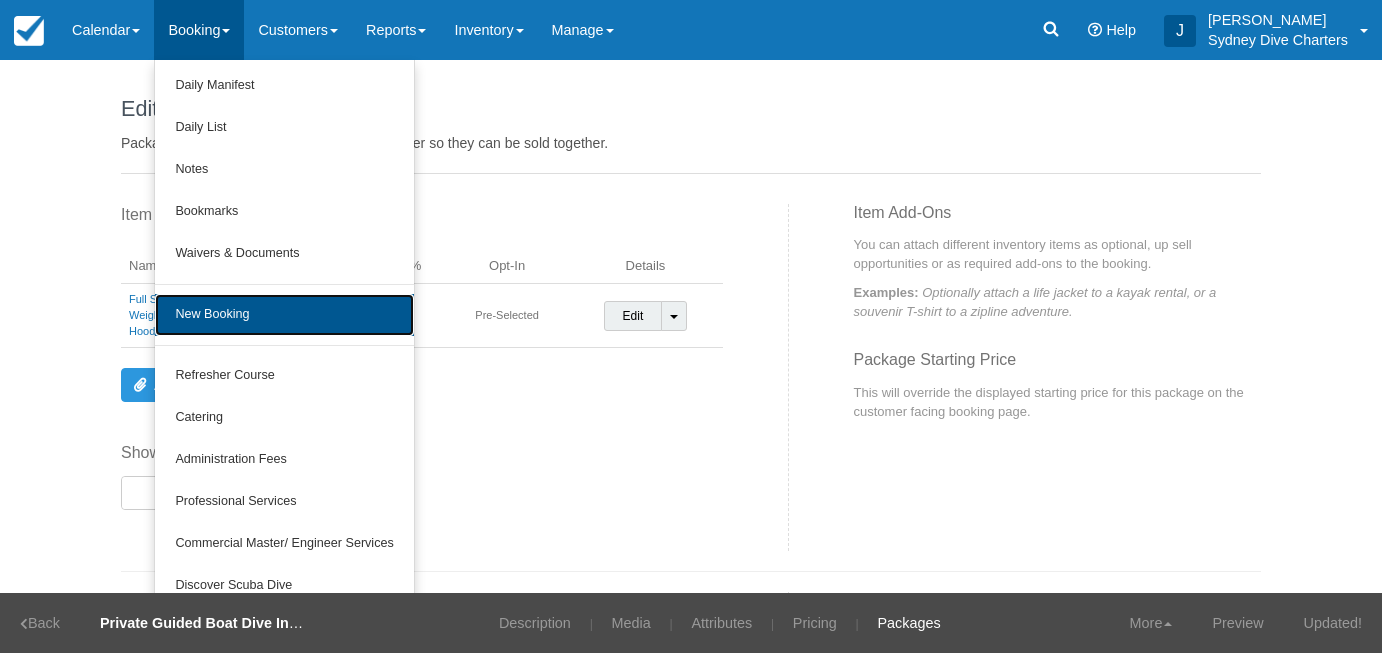 click on "New Booking" at bounding box center (284, 315) 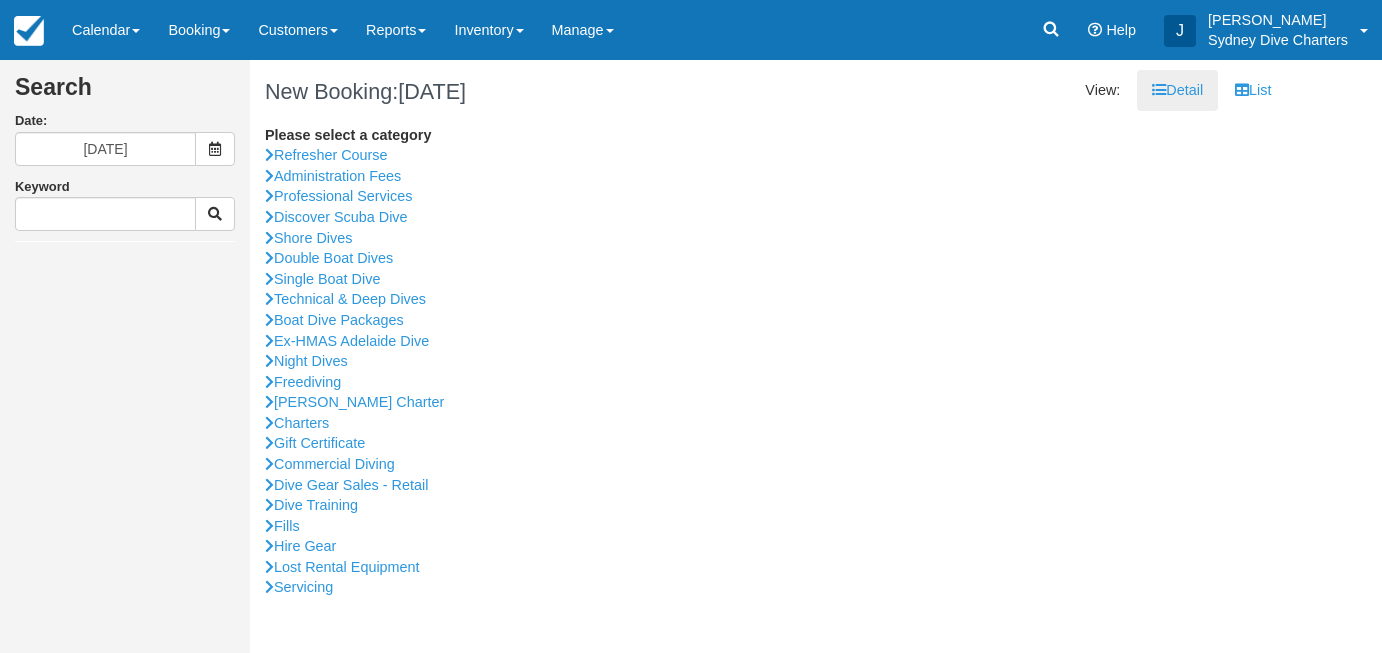 scroll, scrollTop: 0, scrollLeft: 0, axis: both 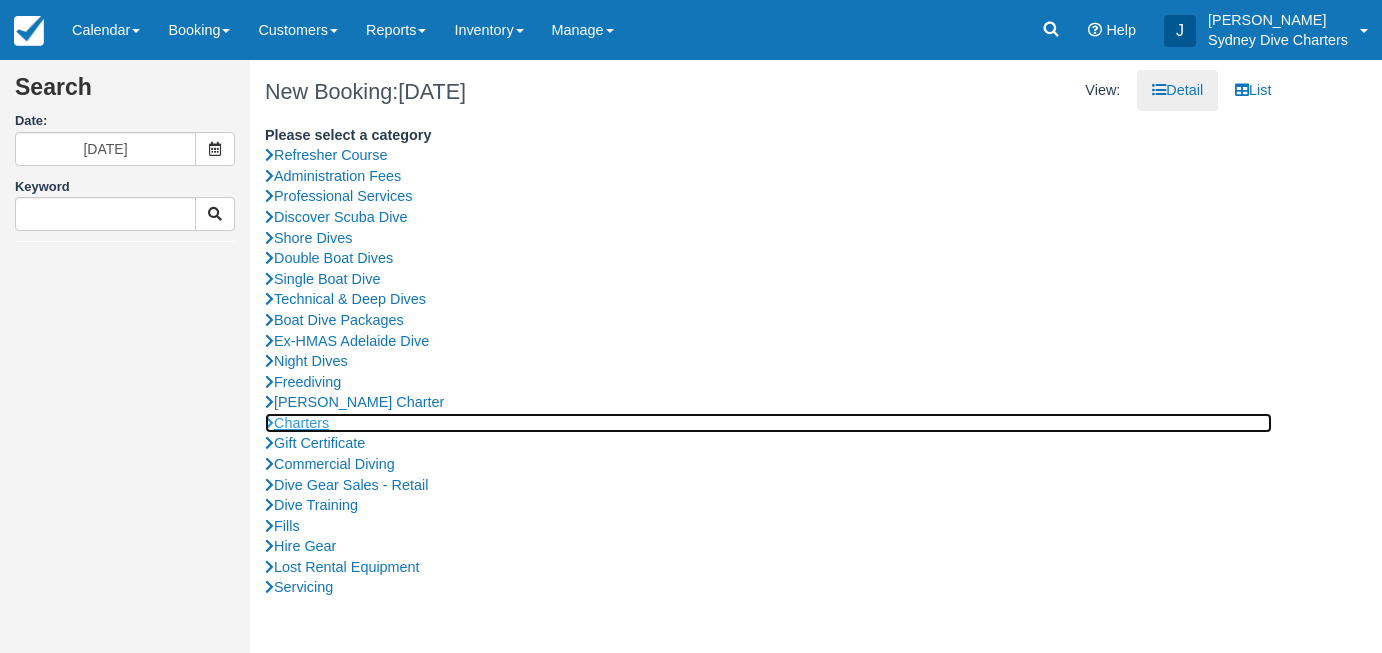 click on "Charters" at bounding box center (768, 423) 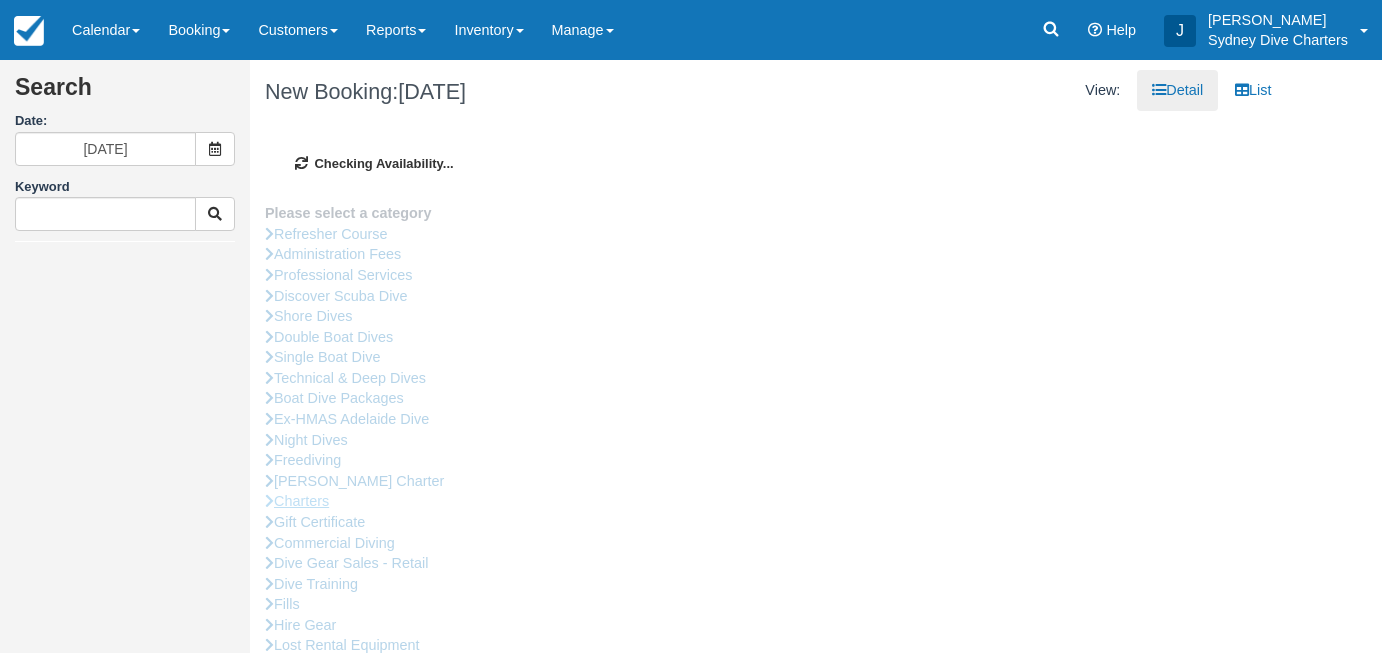 type on "[DATE]" 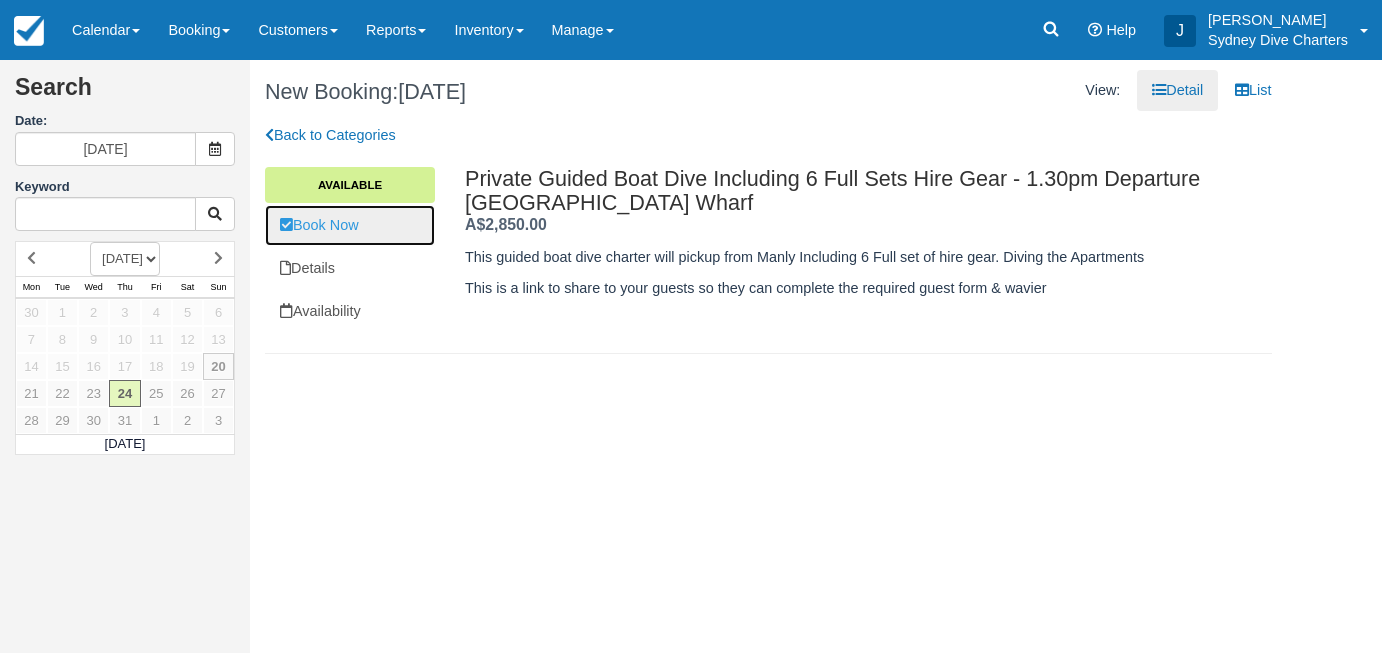 click on "Book Now" at bounding box center [350, 225] 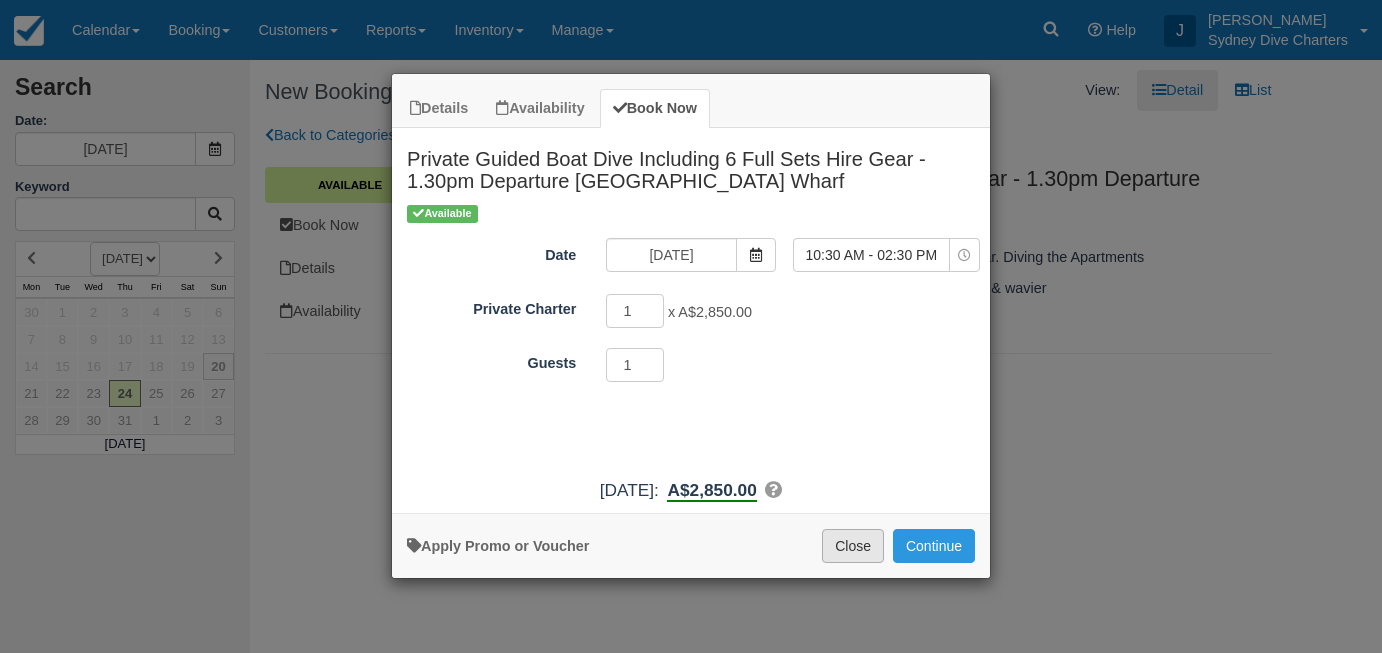 click on "Close" at bounding box center [853, 546] 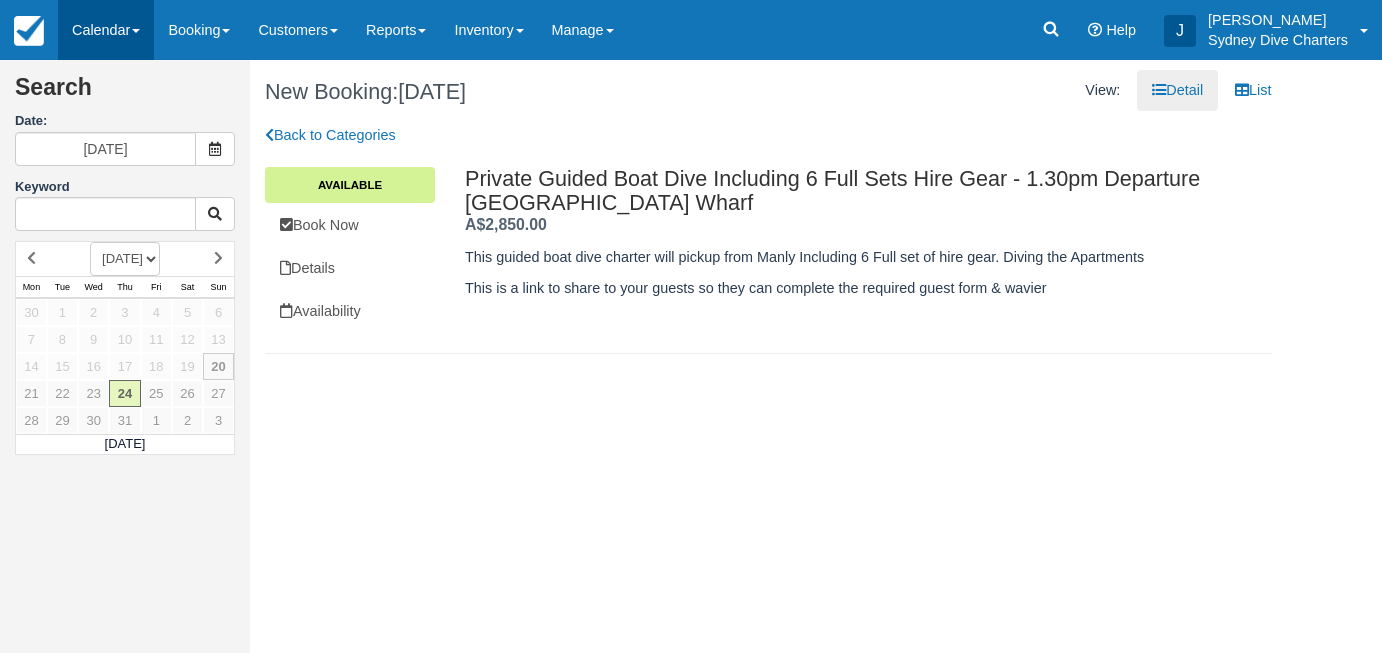 click on "Calendar" at bounding box center [106, 30] 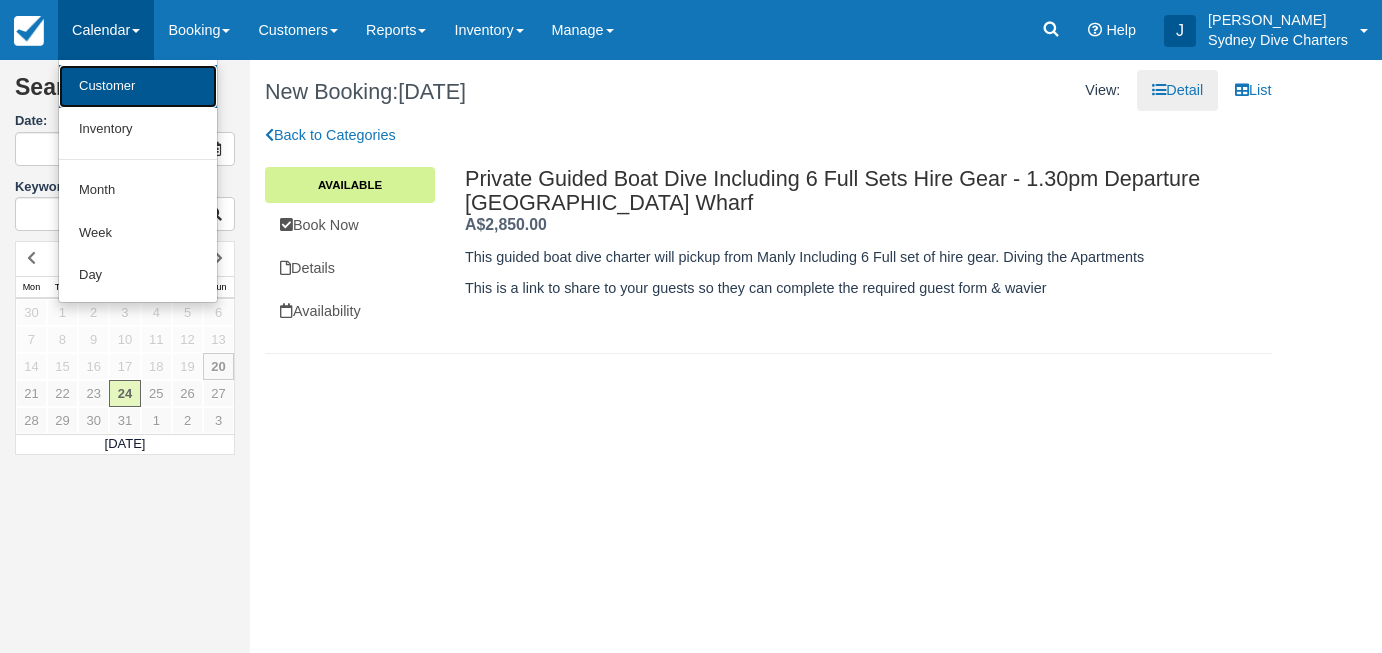 click on "Customer" at bounding box center (138, 86) 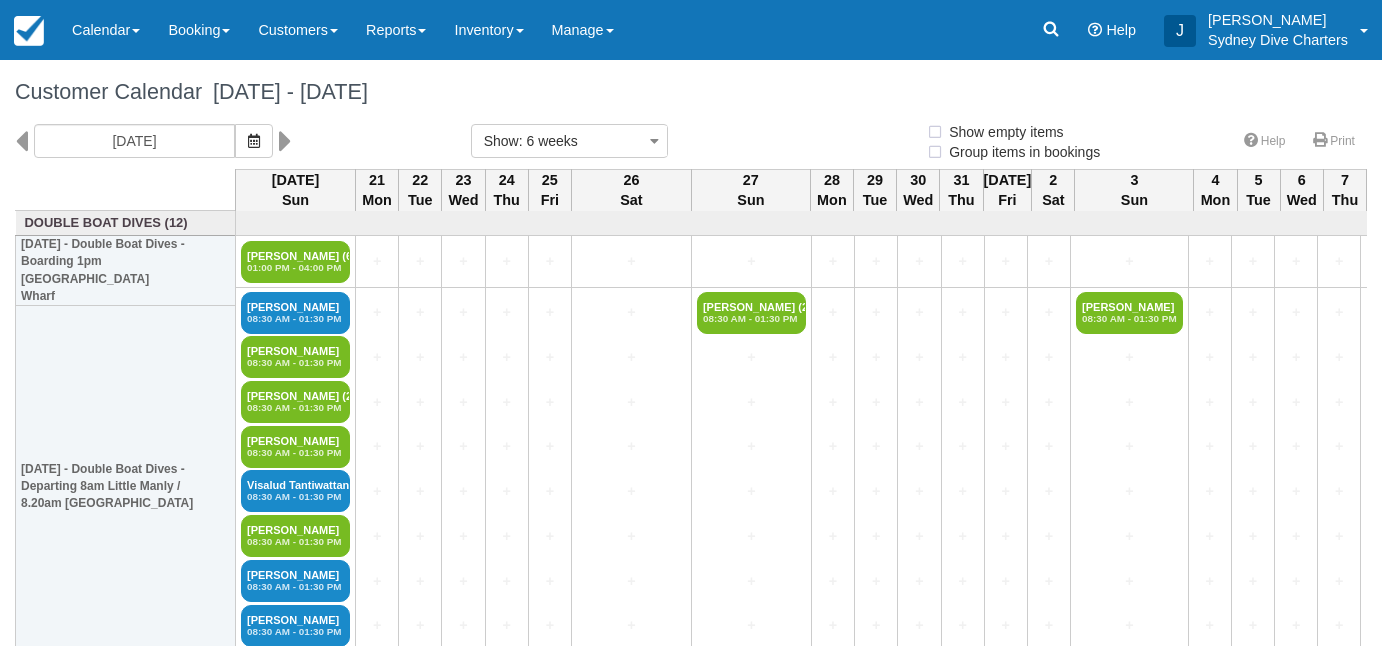 select 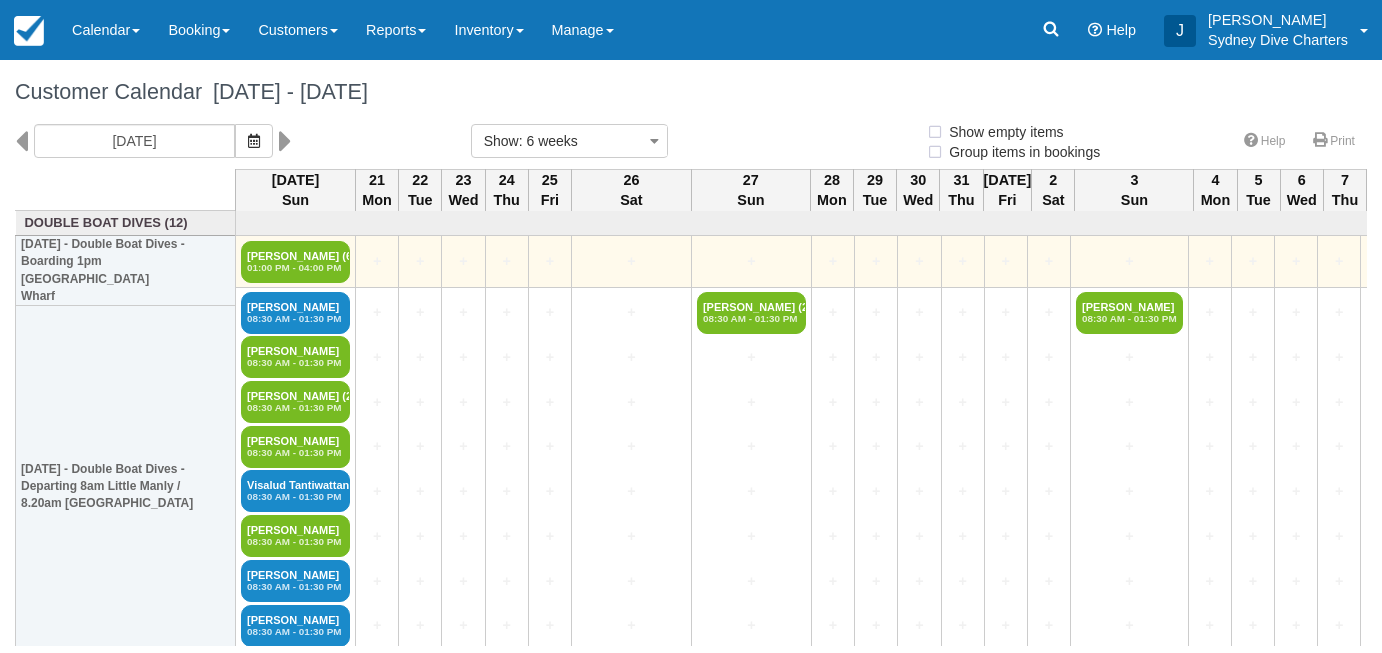 select 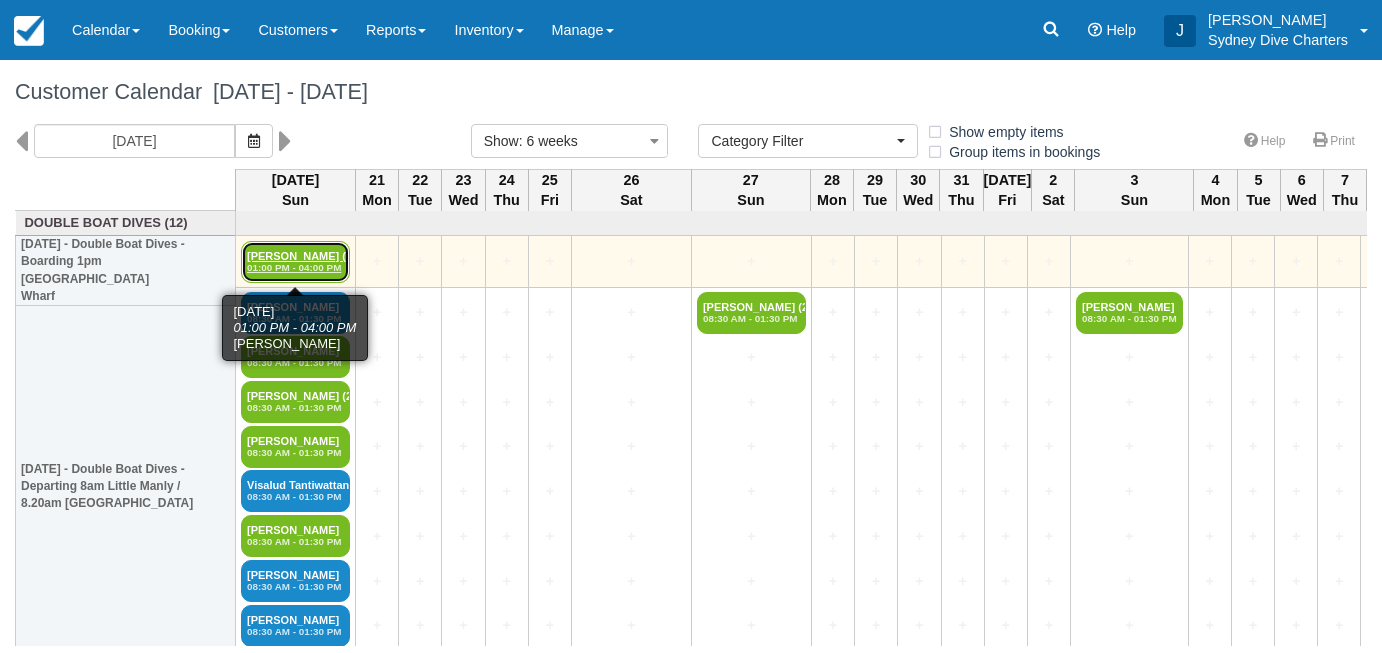 click on "Justin Ronnow (6)  01:00 PM - 04:00 PM" at bounding box center [295, 262] 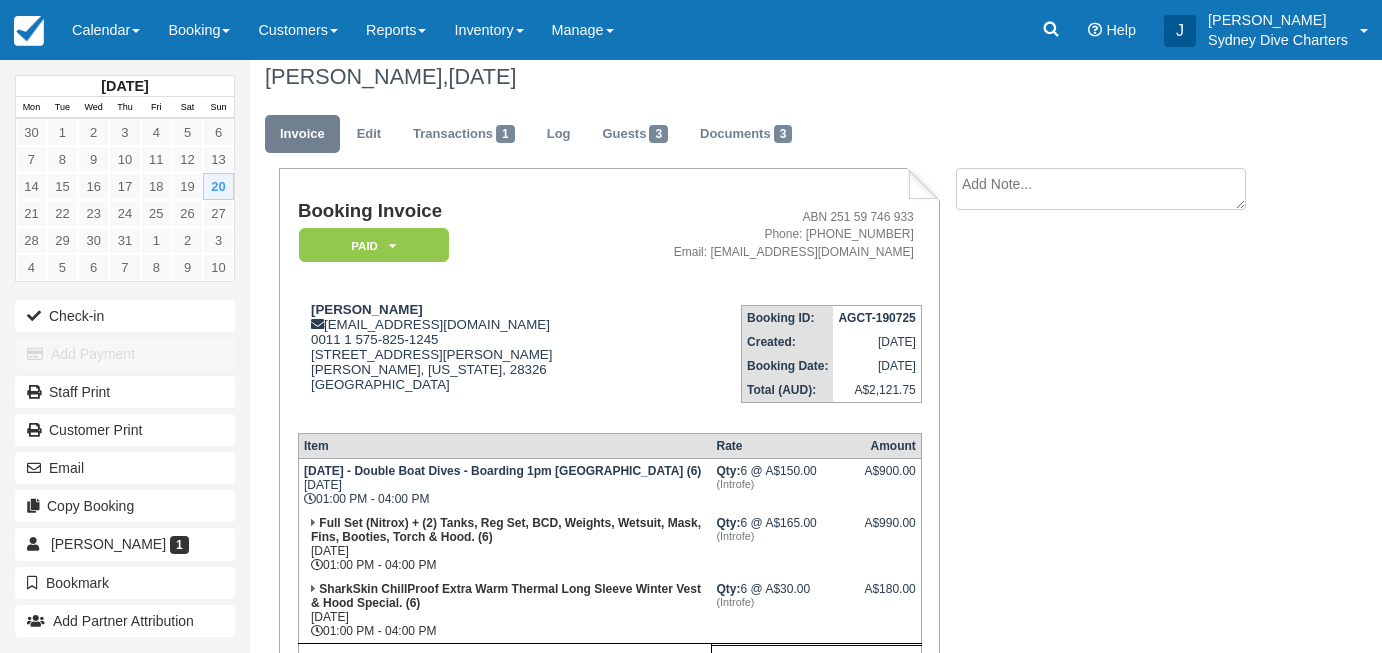 scroll, scrollTop: 0, scrollLeft: 0, axis: both 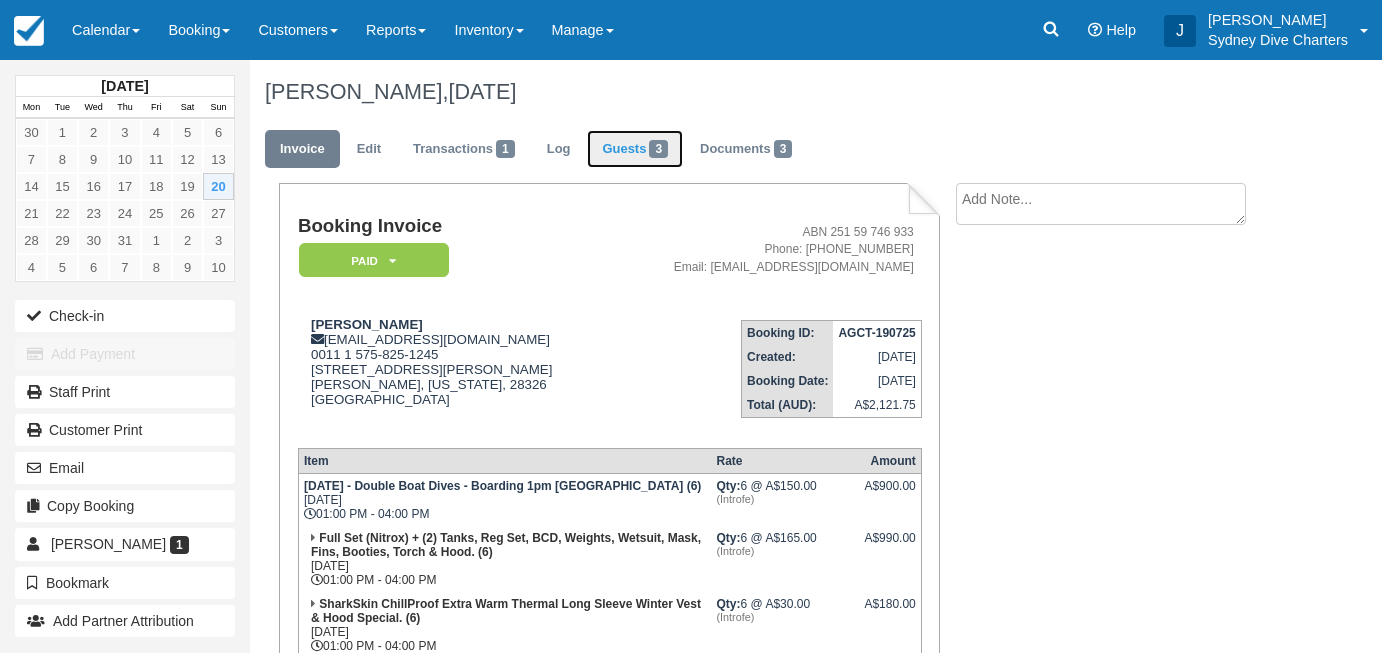 click on "Guests  3" at bounding box center [635, 149] 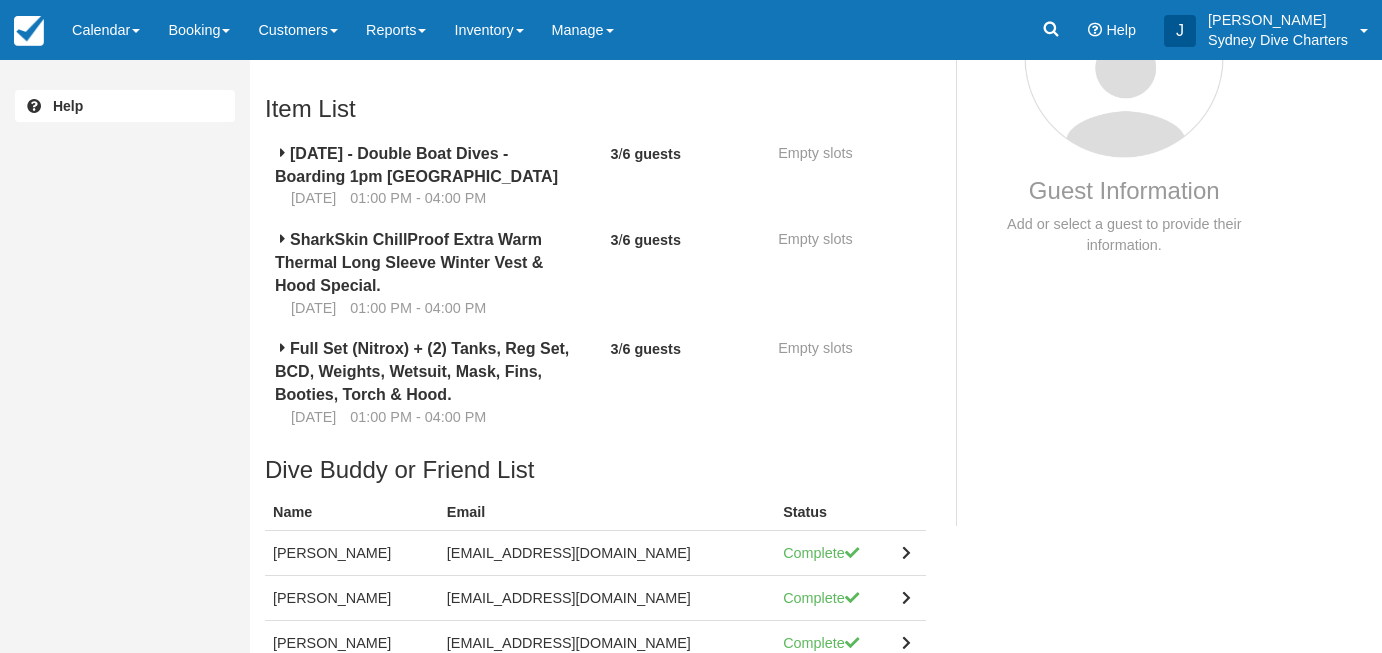 scroll, scrollTop: 187, scrollLeft: 0, axis: vertical 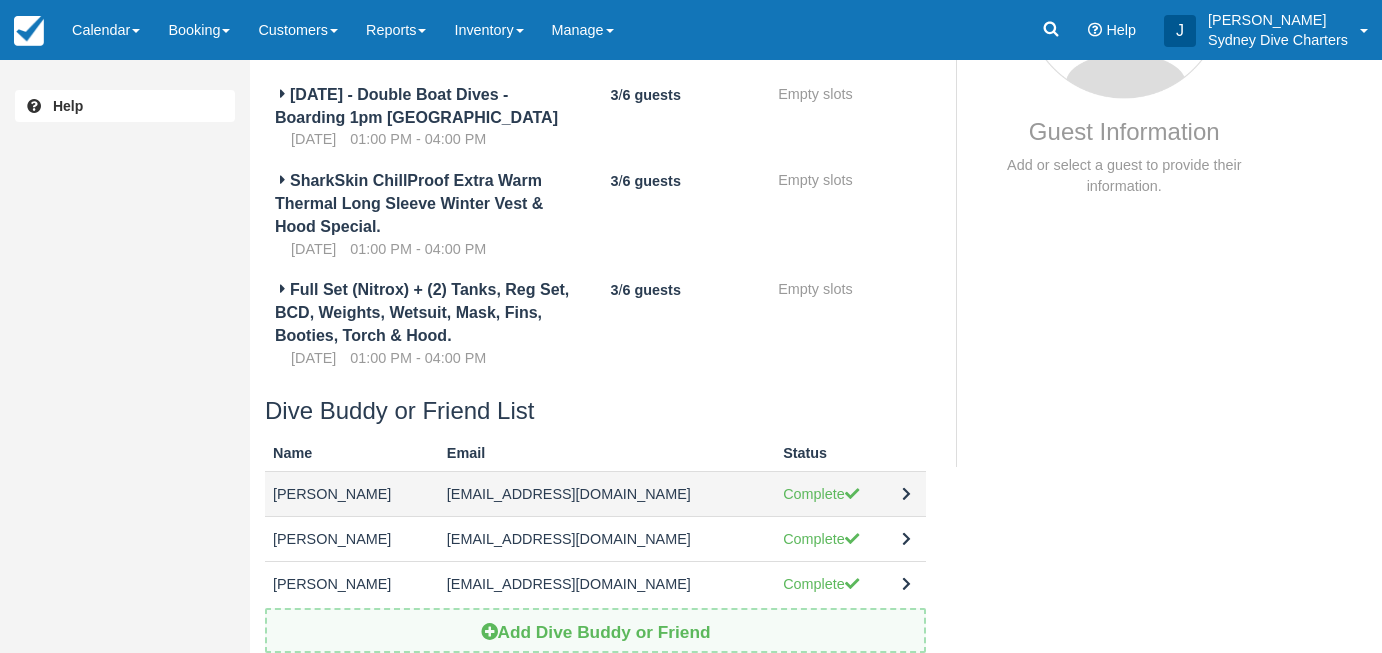 click on "[EMAIL_ADDRESS][DOMAIN_NAME]" at bounding box center [607, 494] 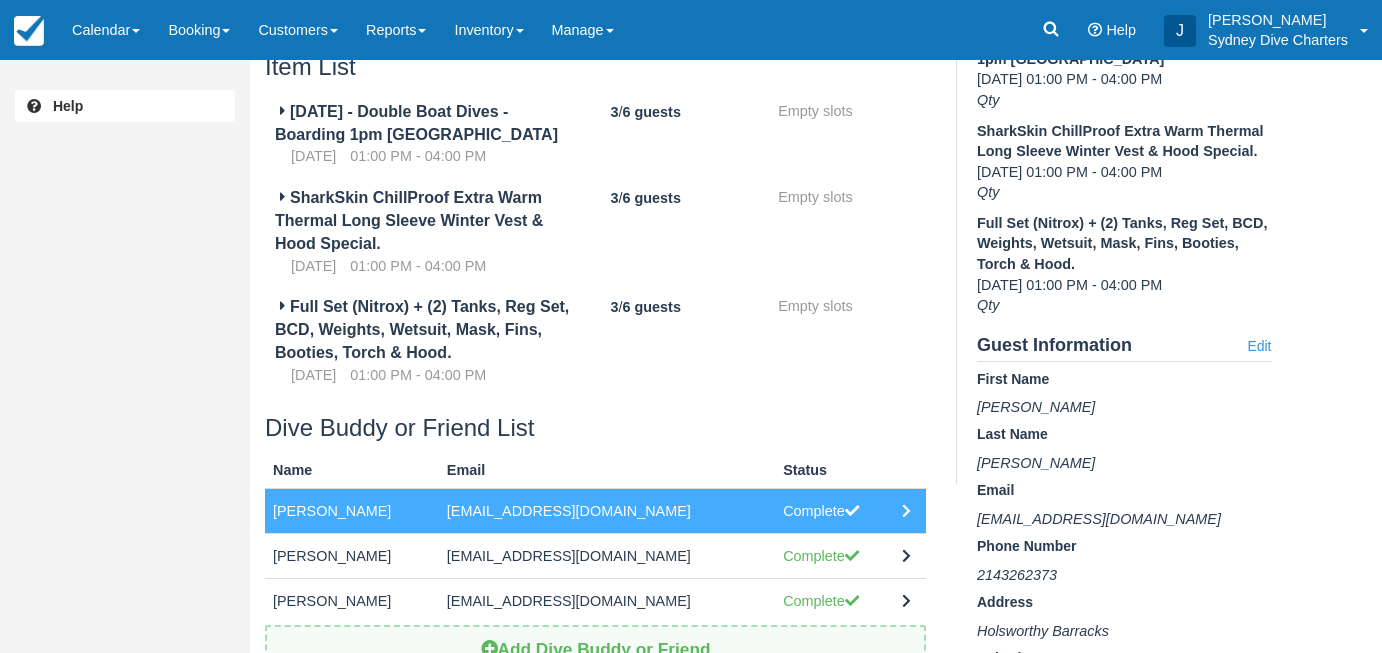 scroll, scrollTop: 173, scrollLeft: 0, axis: vertical 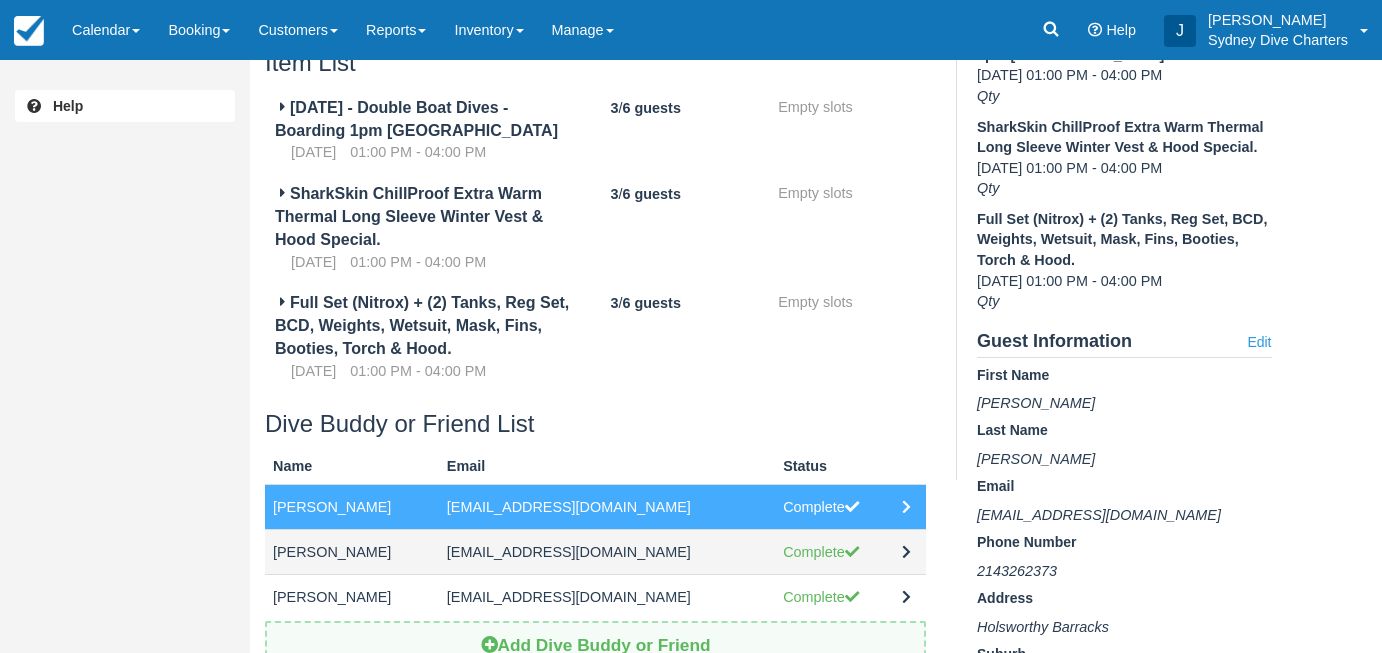 click on "[EMAIL_ADDRESS][DOMAIN_NAME]" at bounding box center (607, 552) 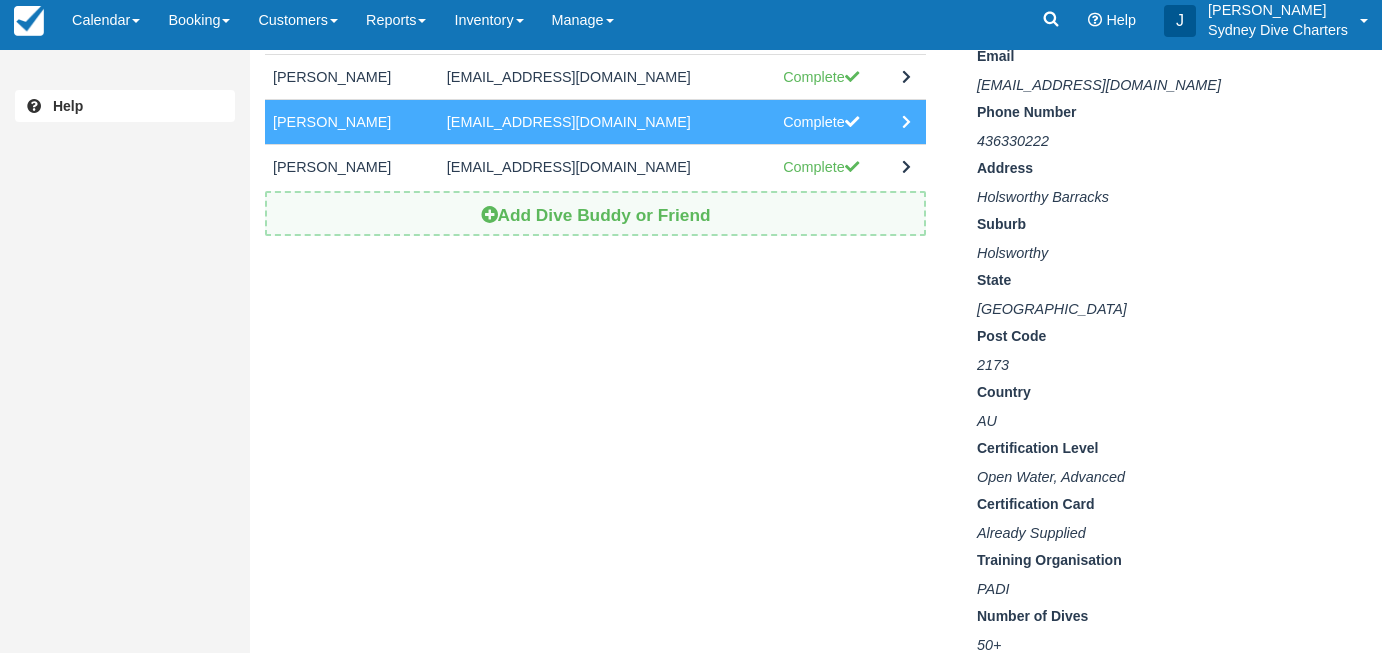 scroll, scrollTop: 595, scrollLeft: 0, axis: vertical 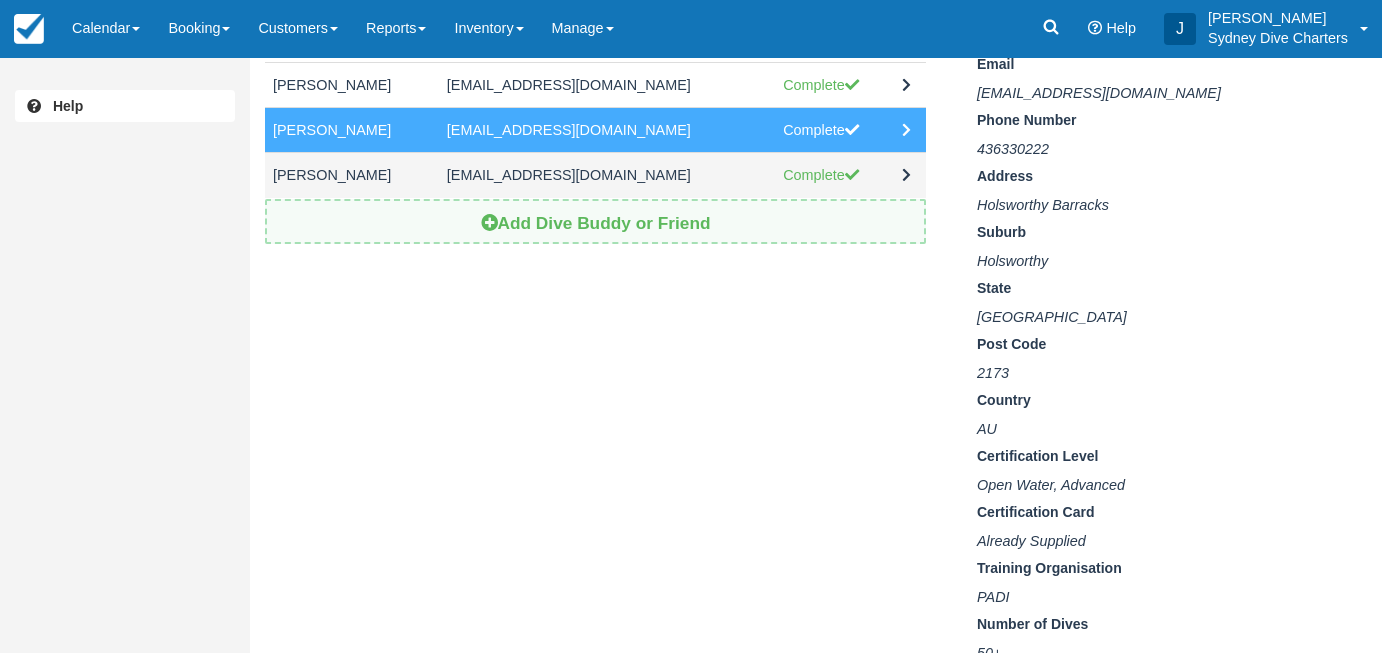 click on "[EMAIL_ADDRESS][DOMAIN_NAME]" at bounding box center (607, 175) 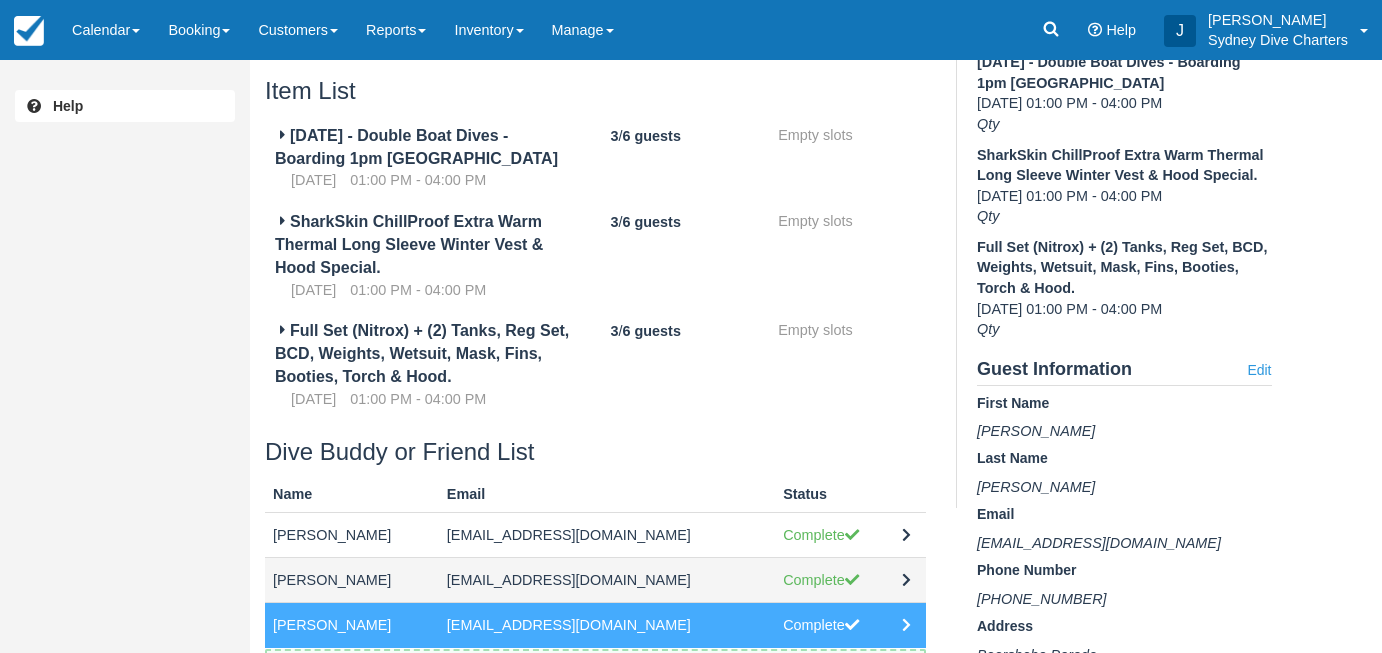 scroll, scrollTop: 12, scrollLeft: 0, axis: vertical 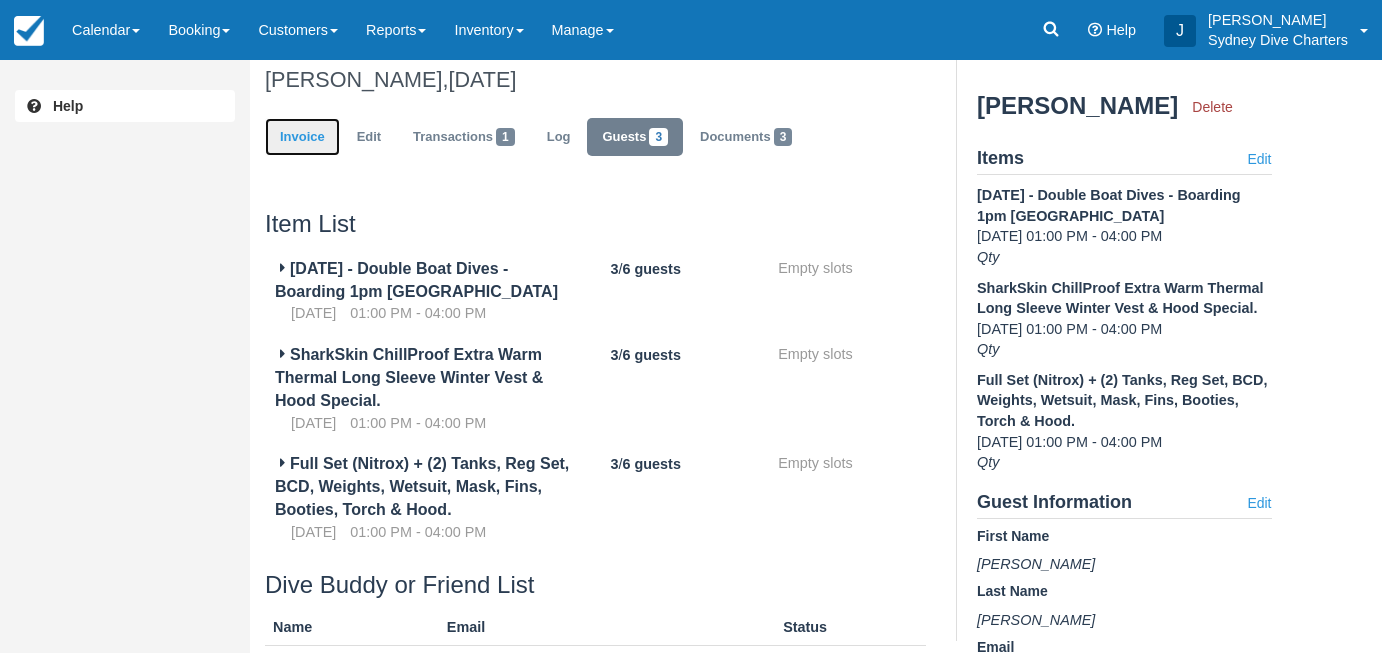 click on "Invoice" at bounding box center [302, 137] 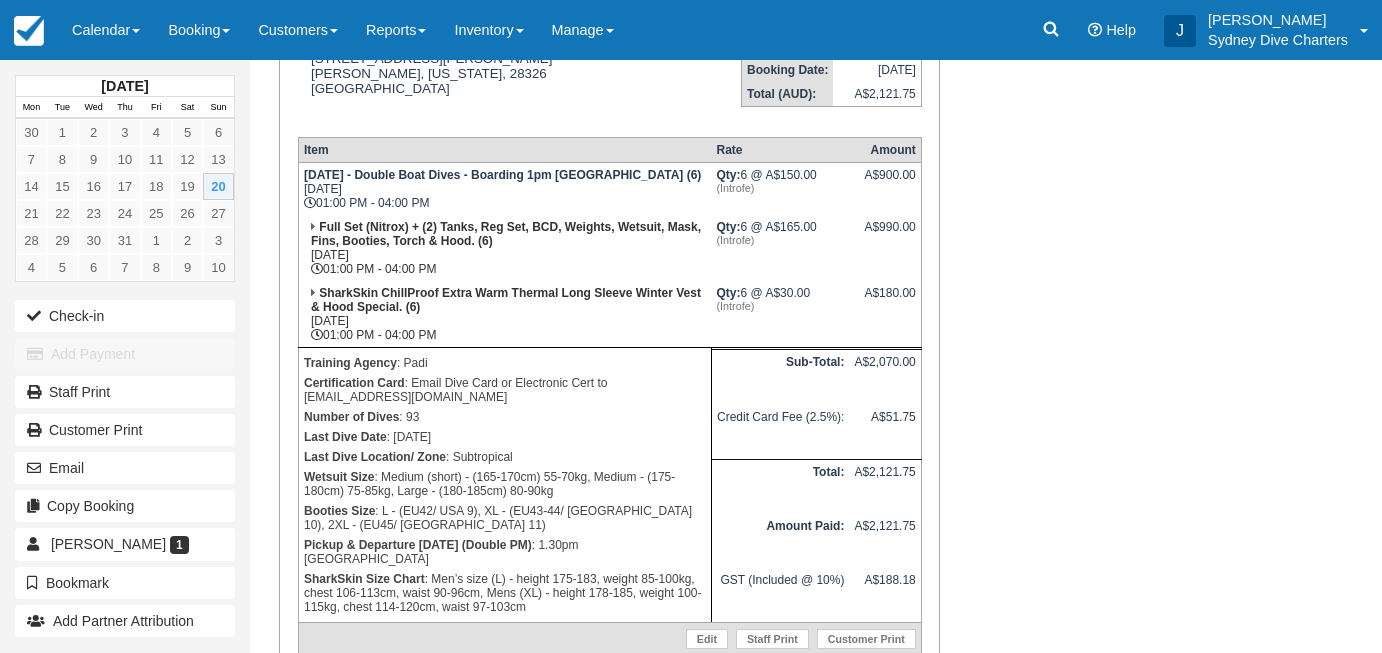 scroll, scrollTop: 317, scrollLeft: 0, axis: vertical 